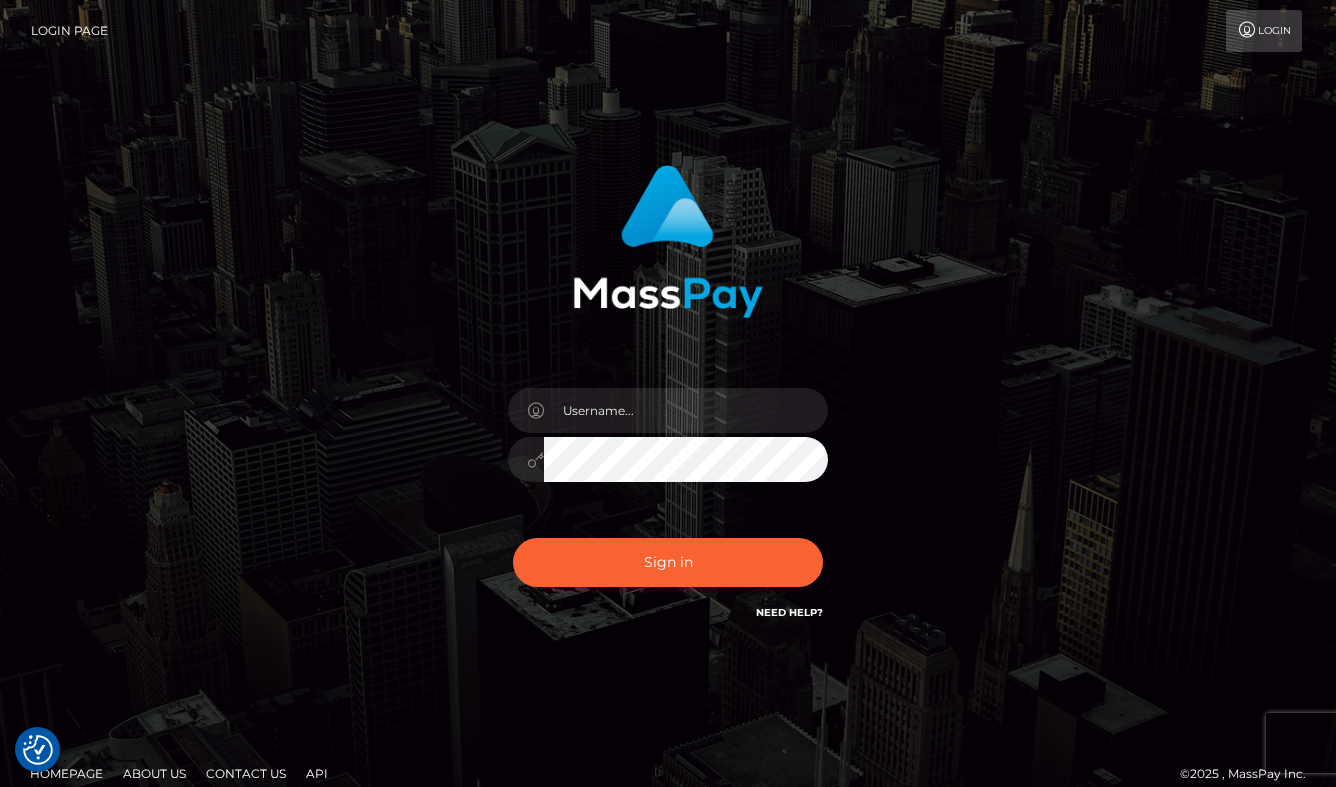 scroll, scrollTop: 0, scrollLeft: 0, axis: both 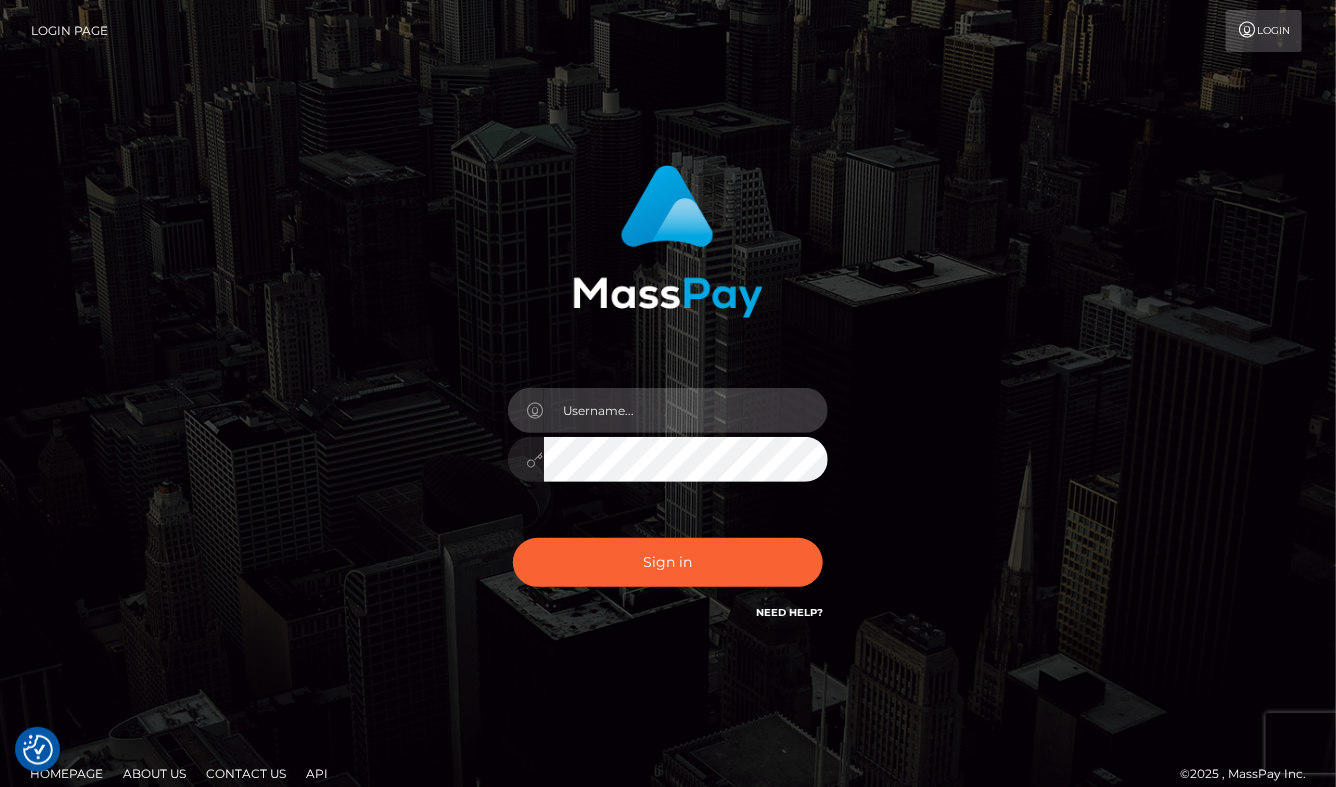 type on "aluasupport" 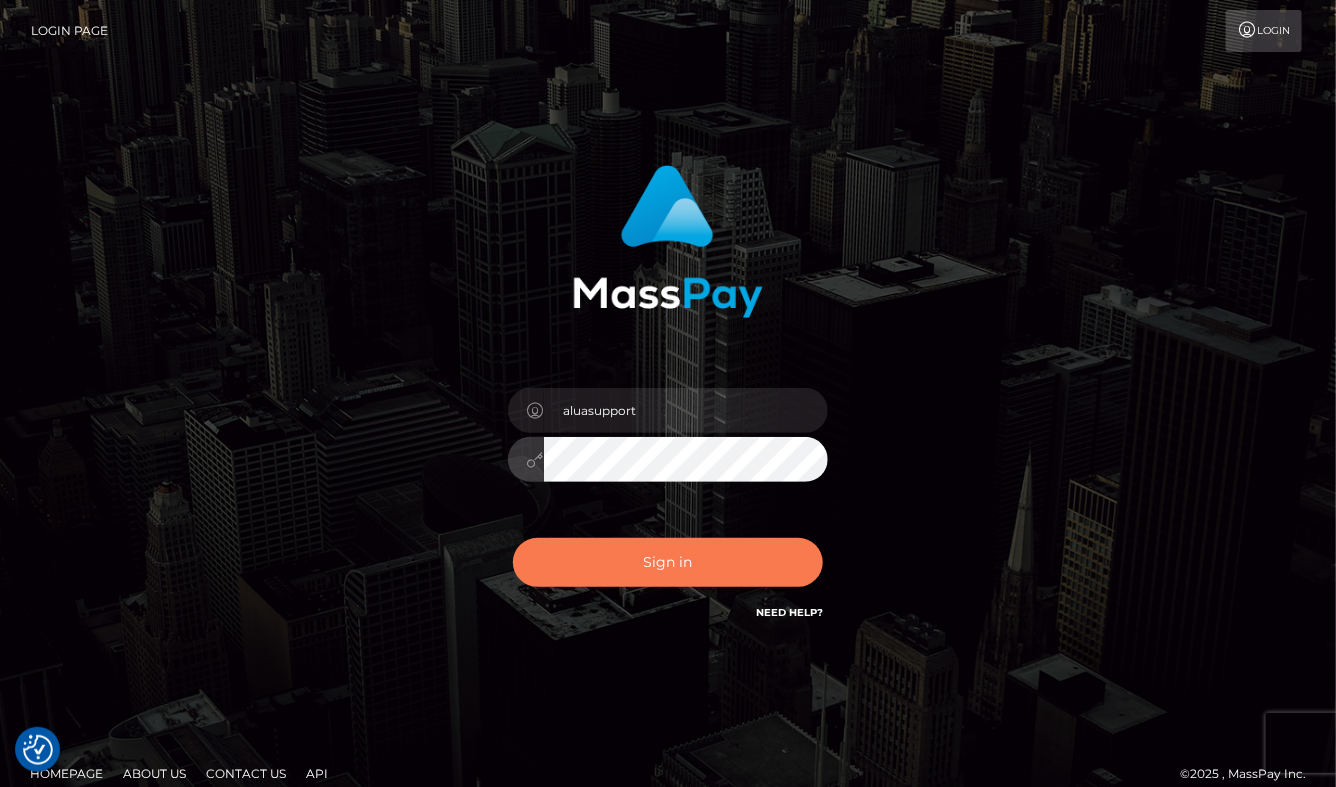 click on "Sign in" at bounding box center (668, 562) 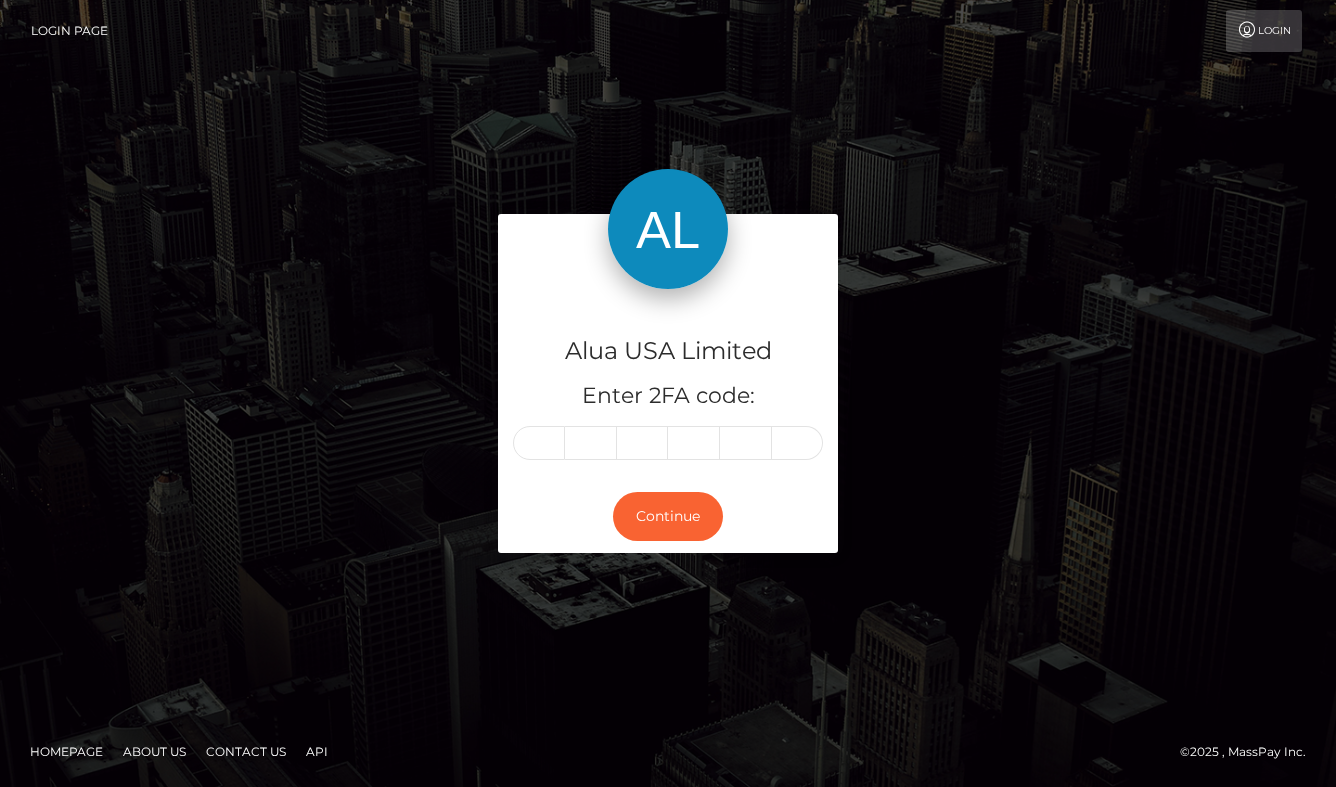 scroll, scrollTop: 0, scrollLeft: 0, axis: both 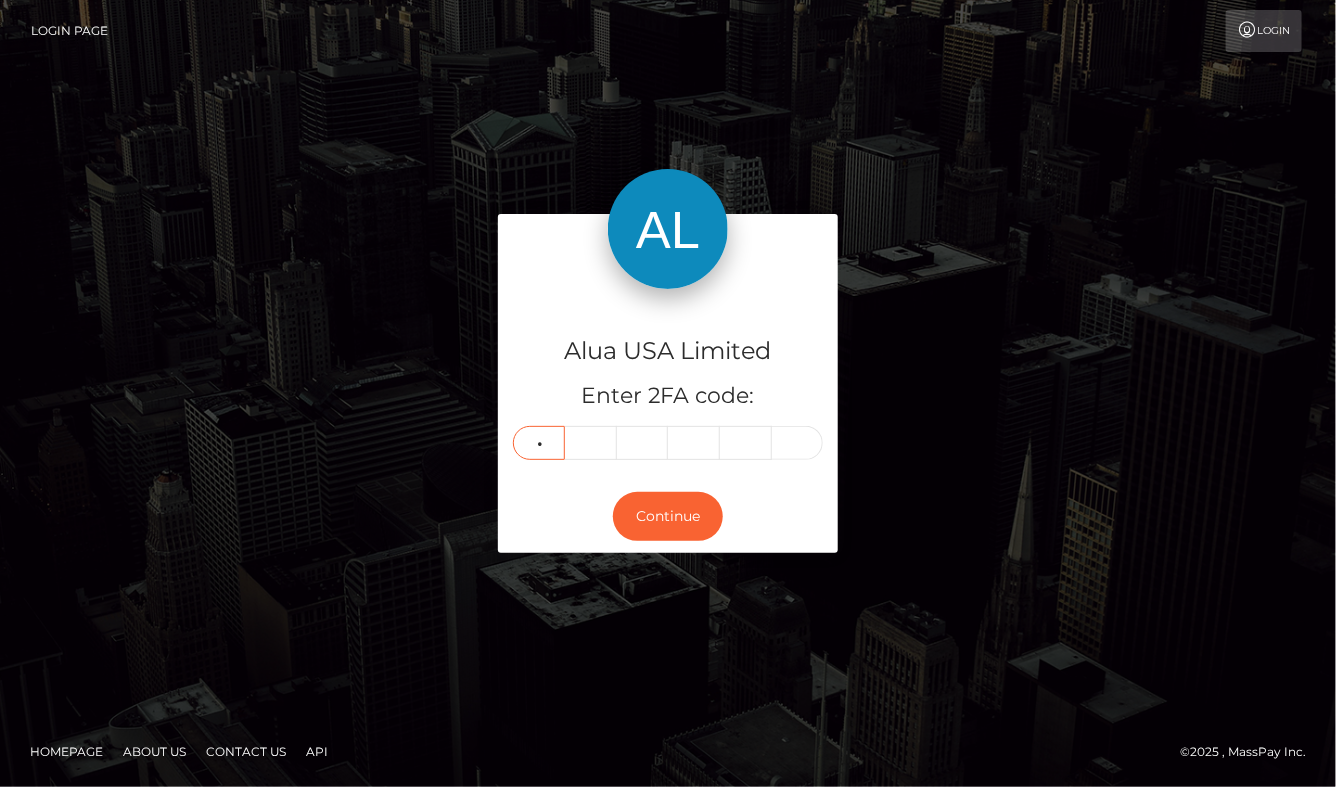 type on "6" 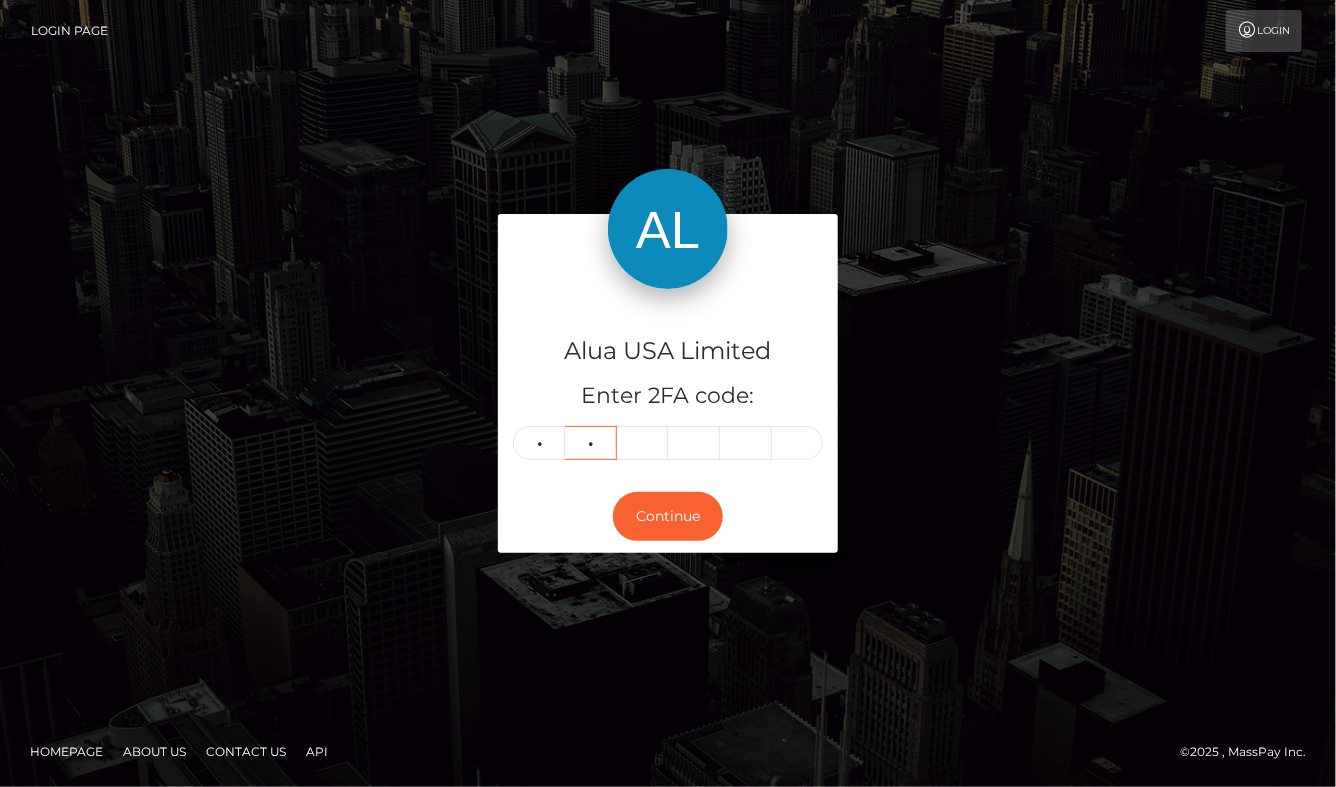 type on "8" 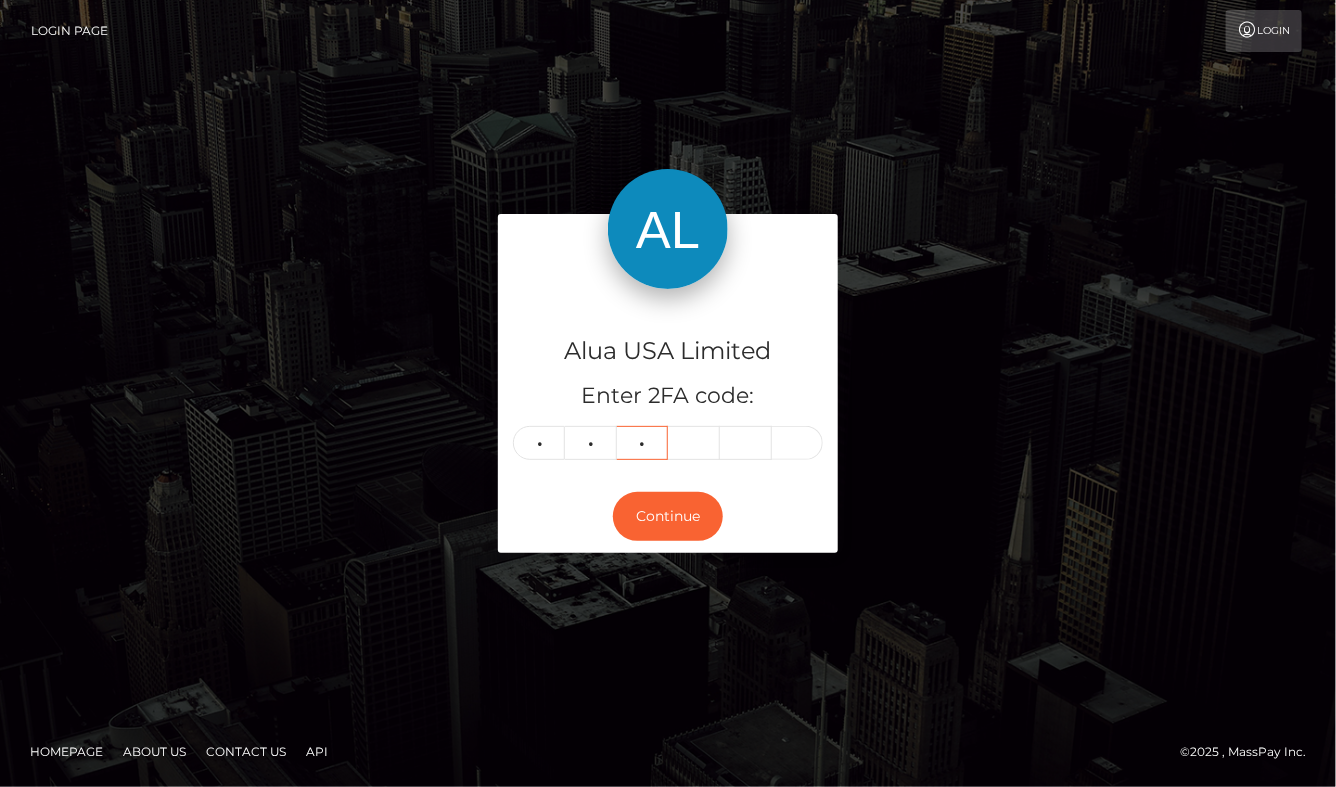 type on "8" 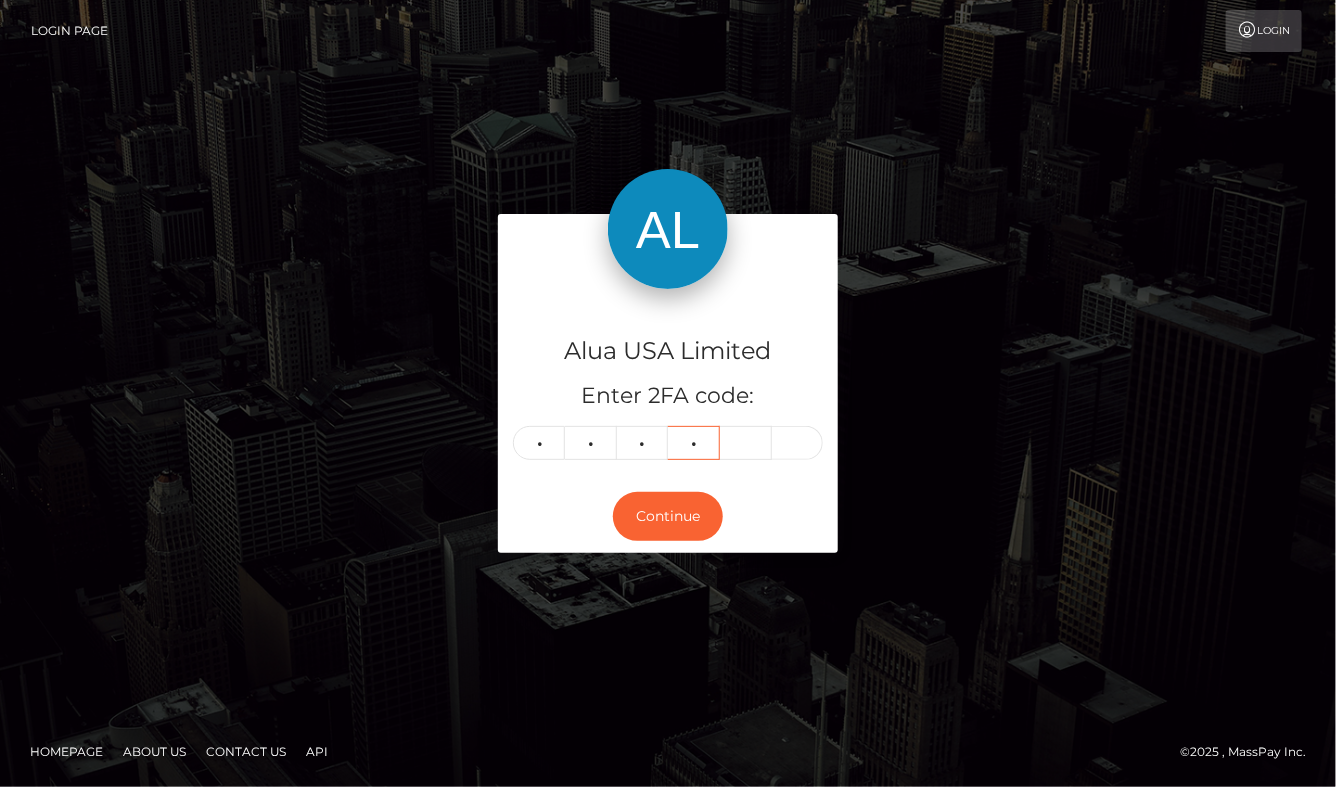 type on "7" 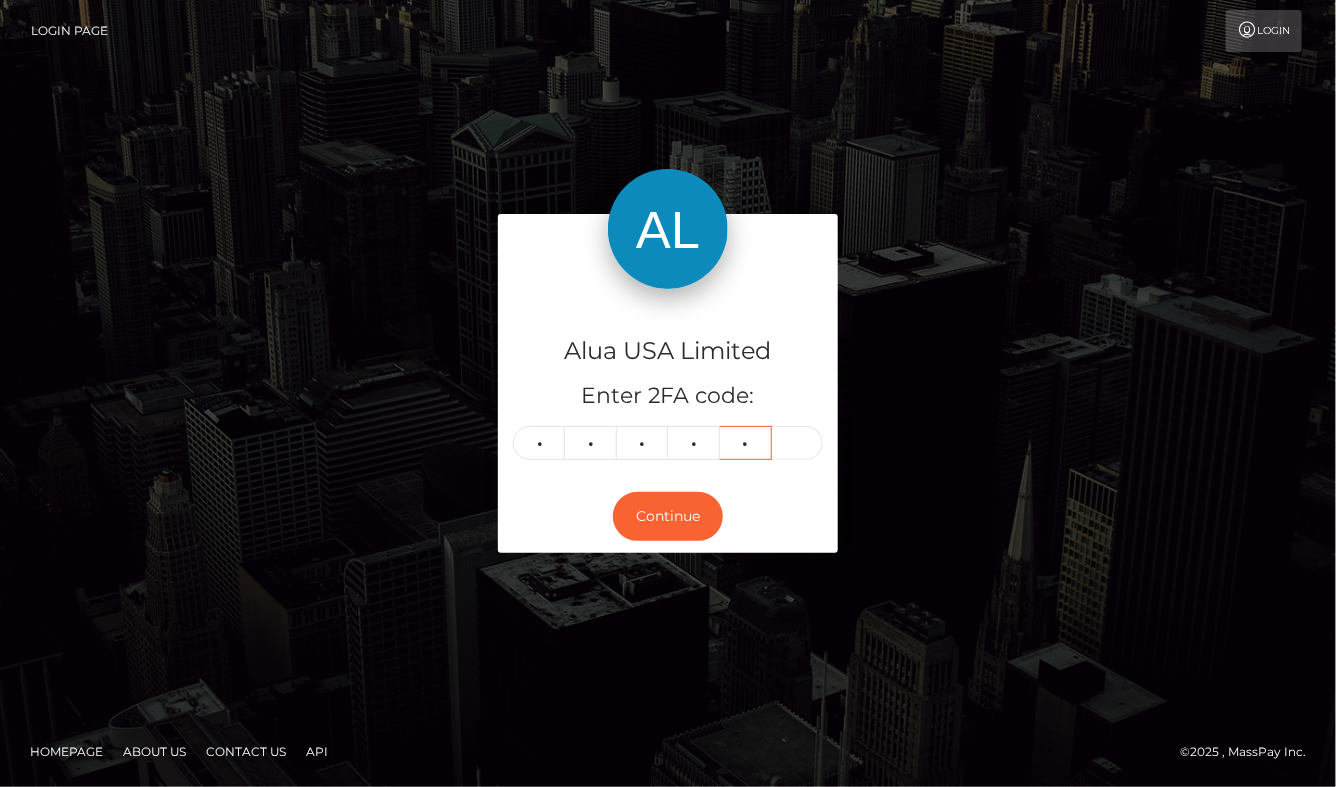 type on "8" 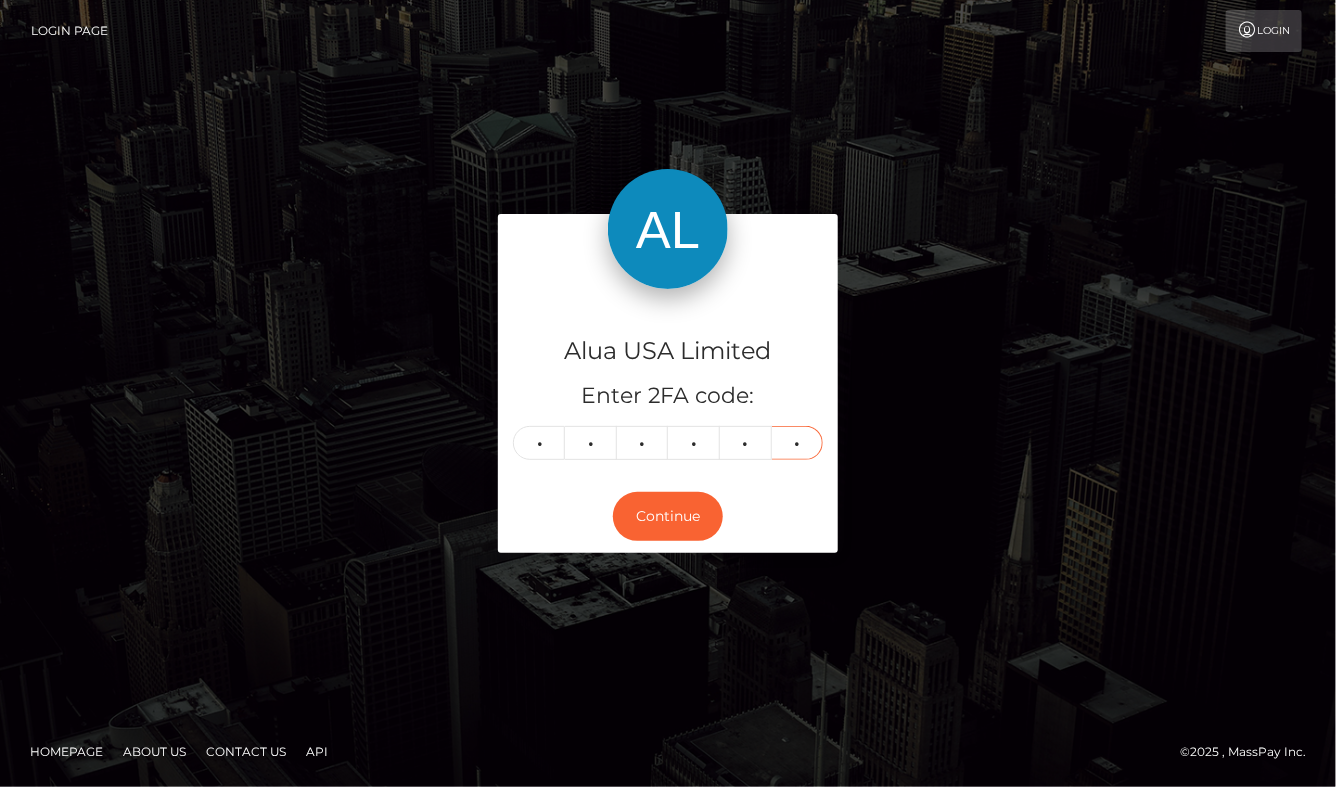 type on "9" 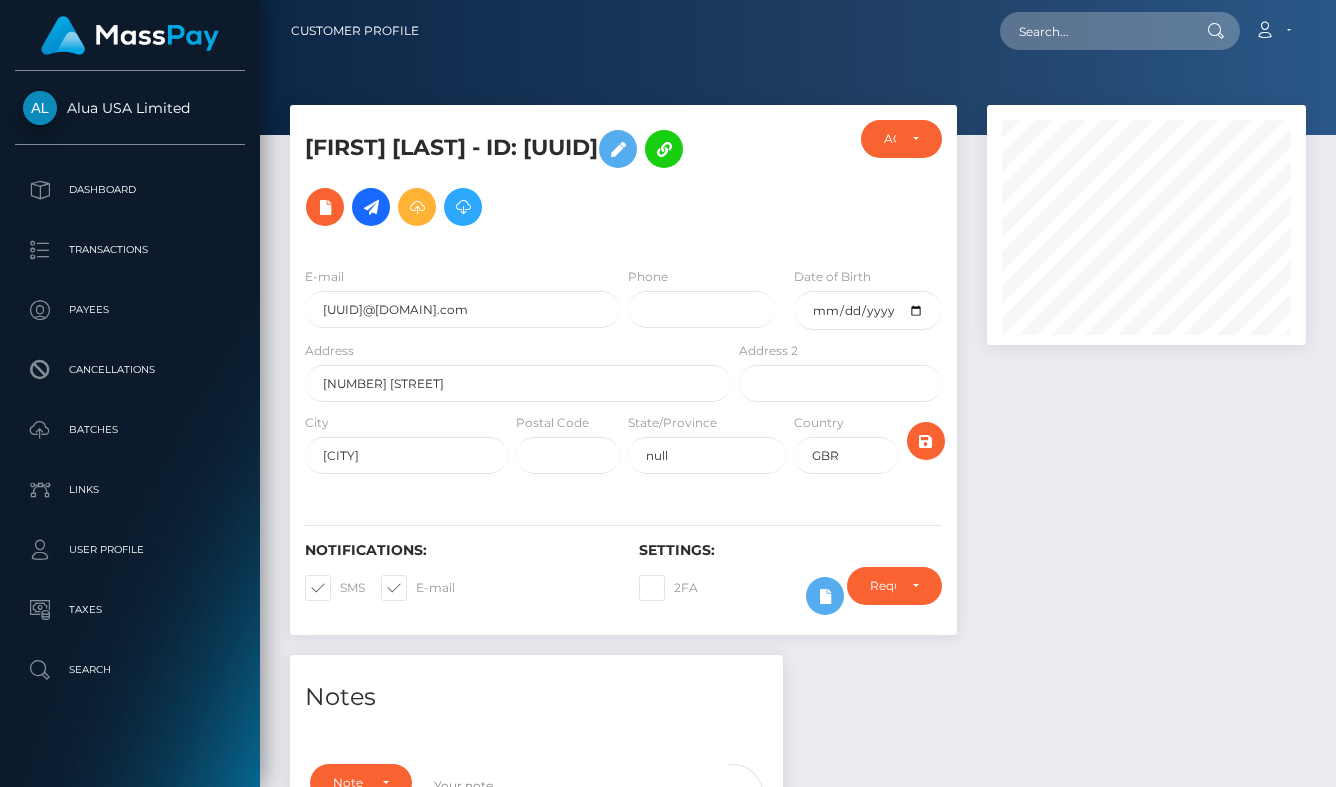 scroll, scrollTop: 0, scrollLeft: 0, axis: both 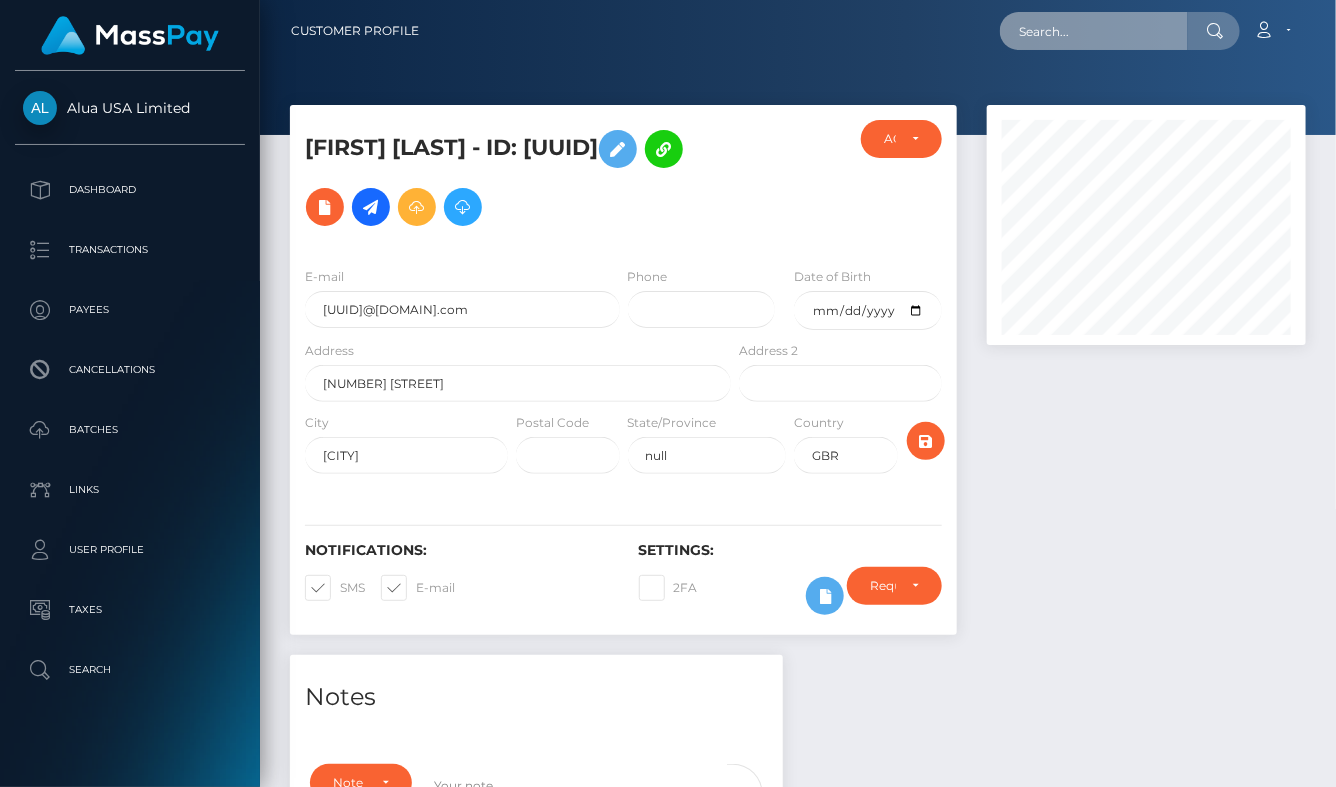 click at bounding box center [1094, 31] 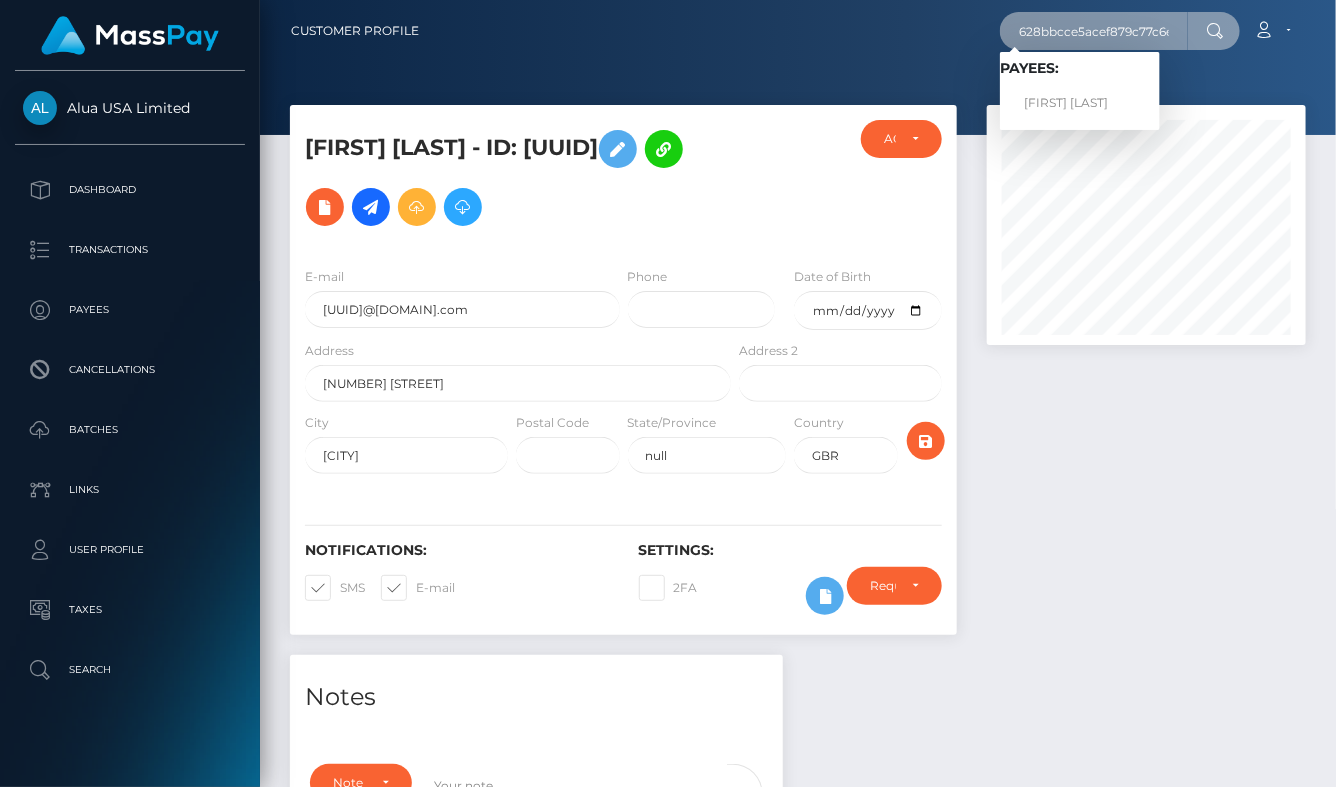 type on "628bbcce5acef879c77c6ef3" 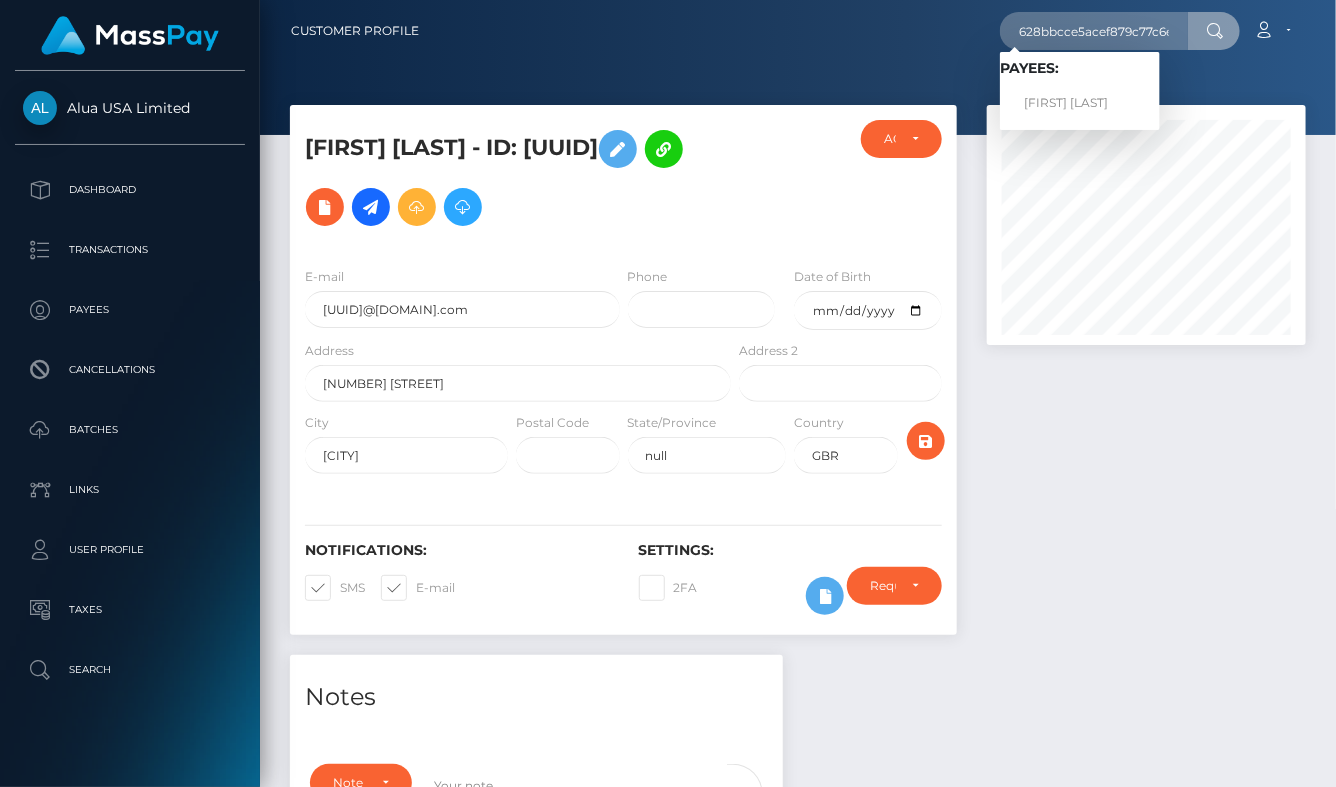 click on "Nicole  Bibby" at bounding box center [1080, 103] 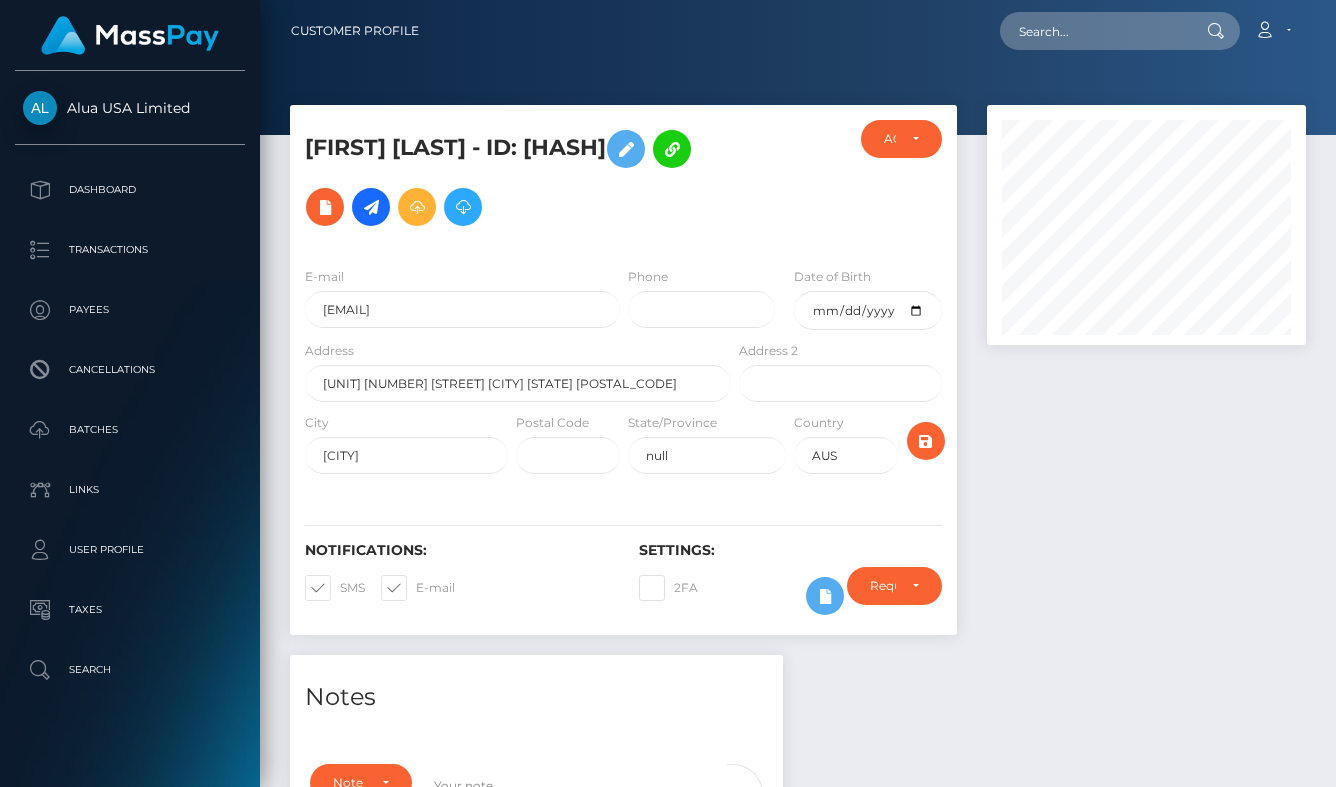 scroll, scrollTop: 0, scrollLeft: 0, axis: both 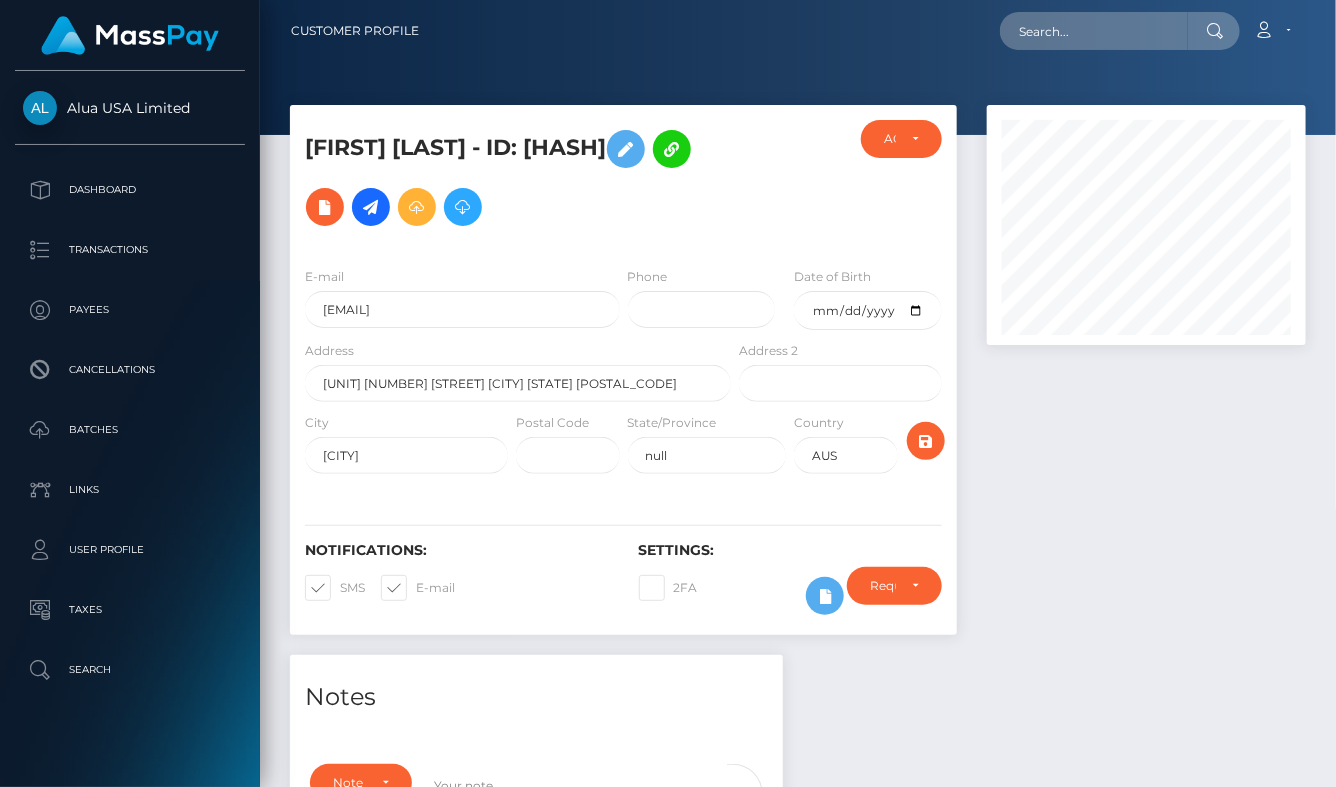 drag, startPoint x: 1205, startPoint y: 529, endPoint x: 1177, endPoint y: 379, distance: 152.59096 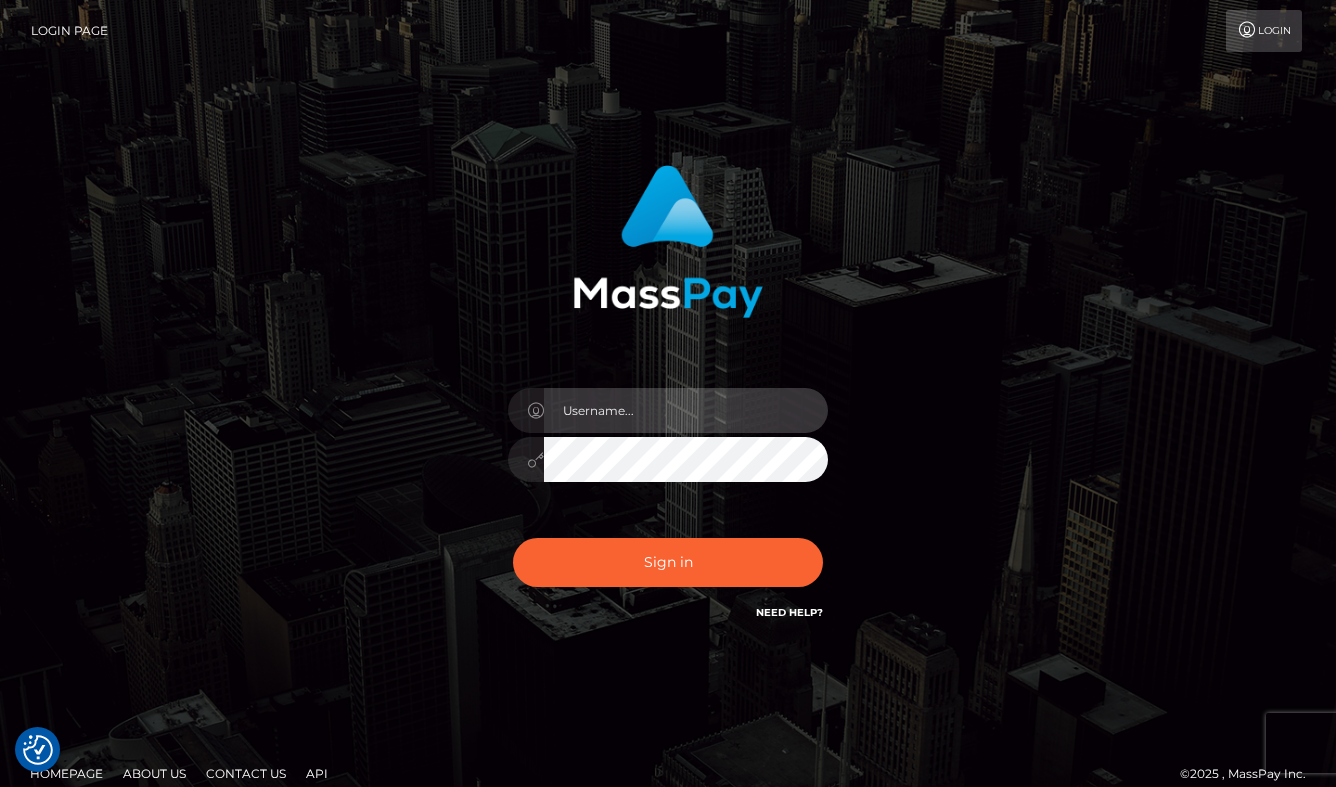 scroll, scrollTop: 0, scrollLeft: 0, axis: both 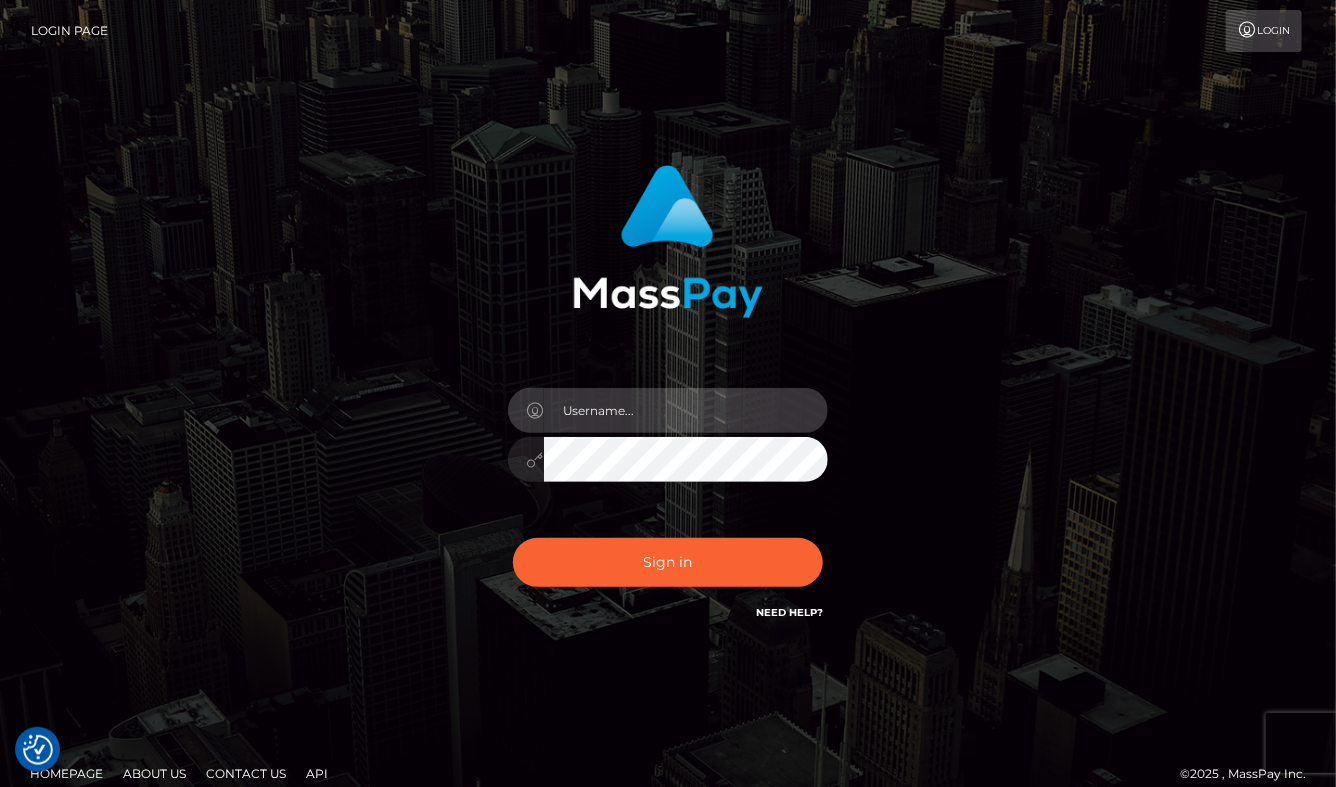 type on "aluasupport" 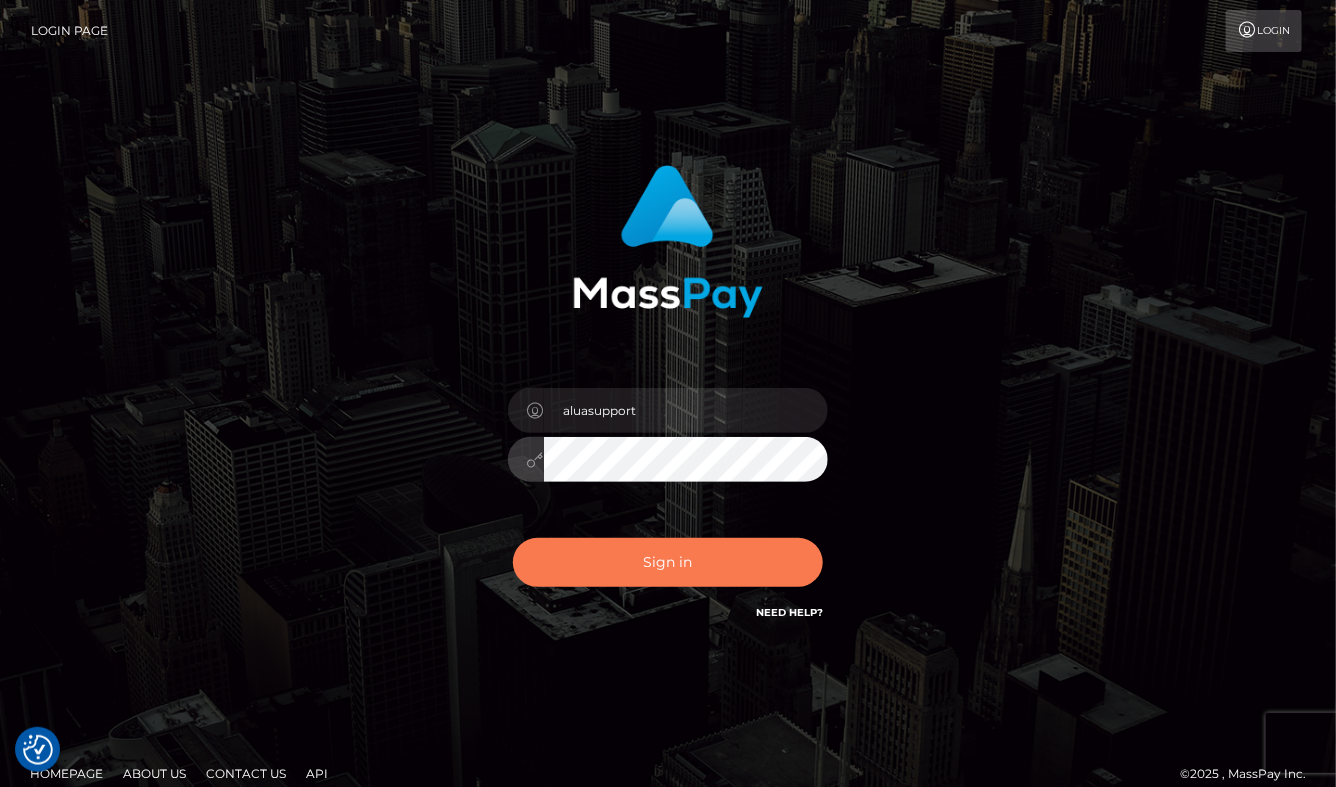 click on "Sign in" at bounding box center [668, 562] 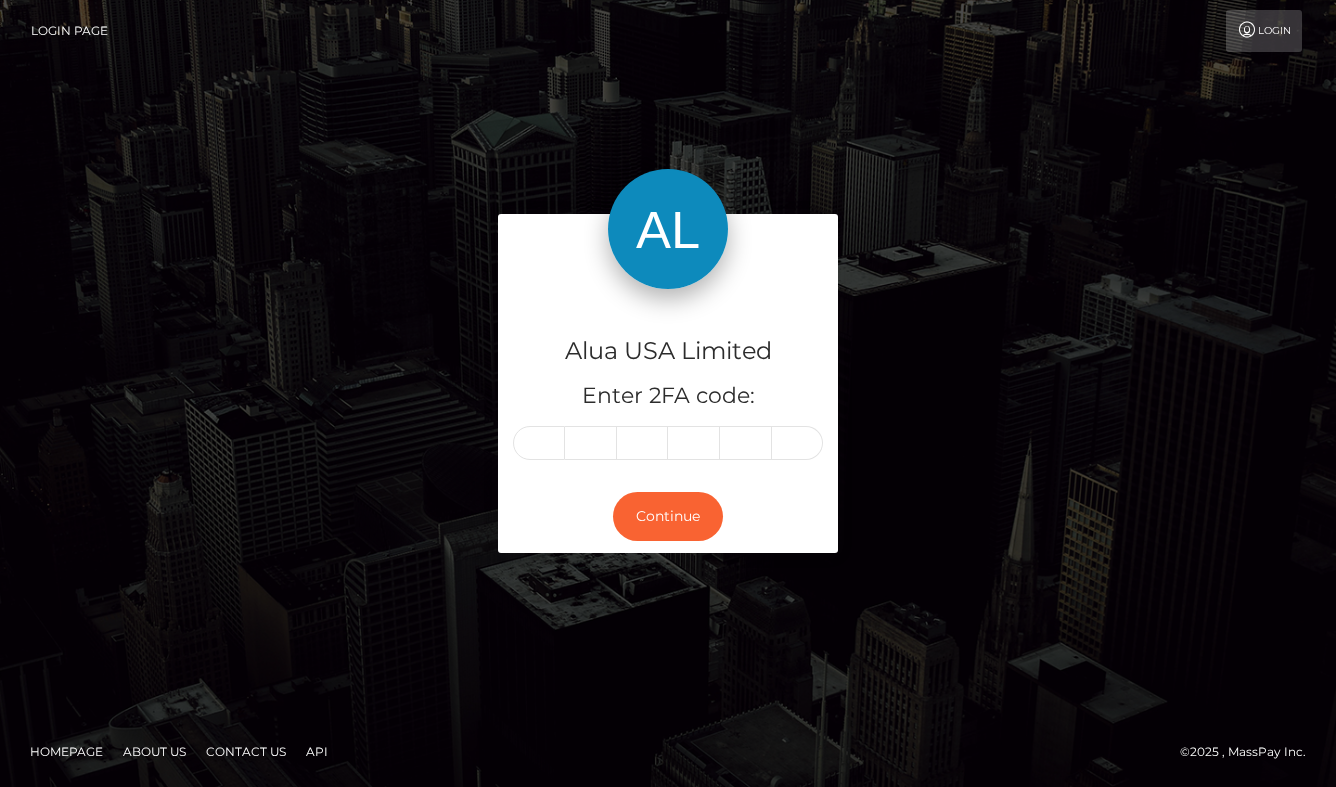 scroll, scrollTop: 0, scrollLeft: 0, axis: both 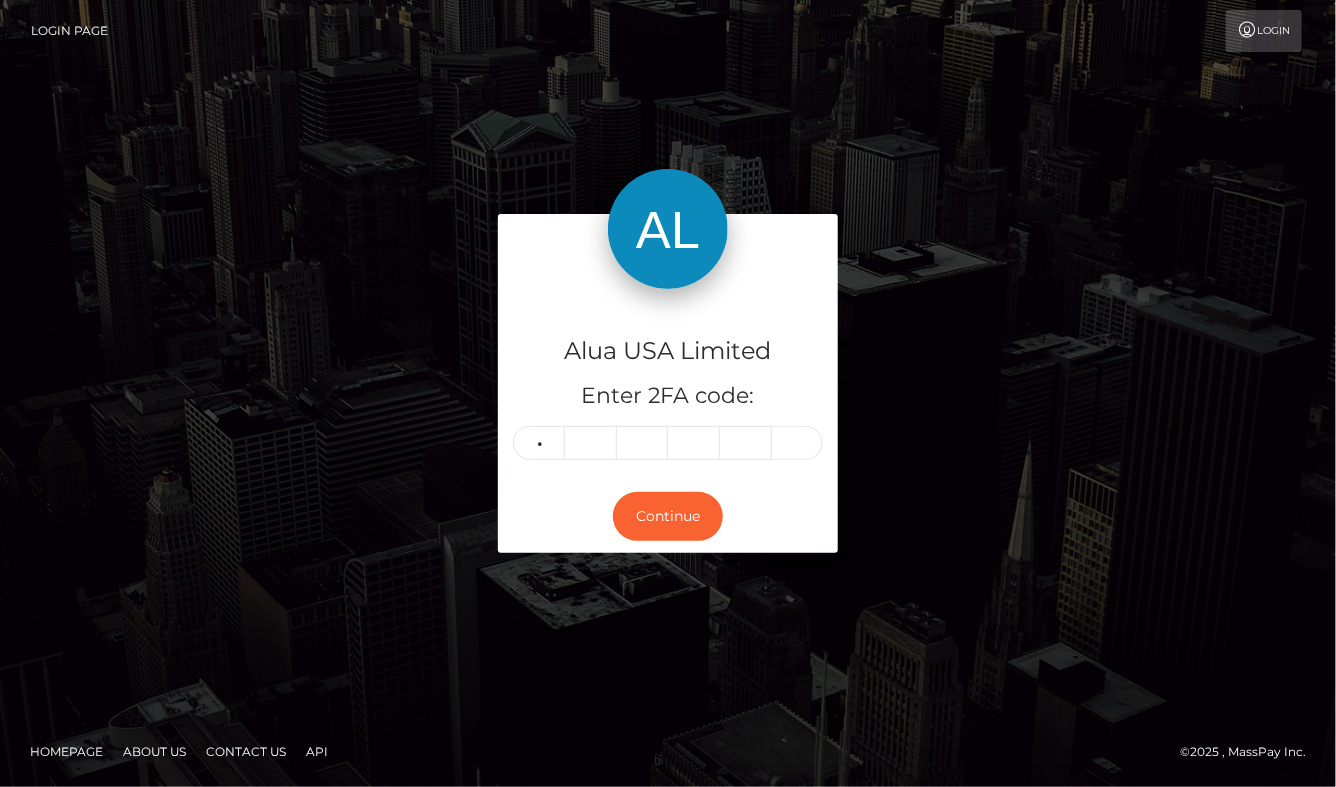 type on "6" 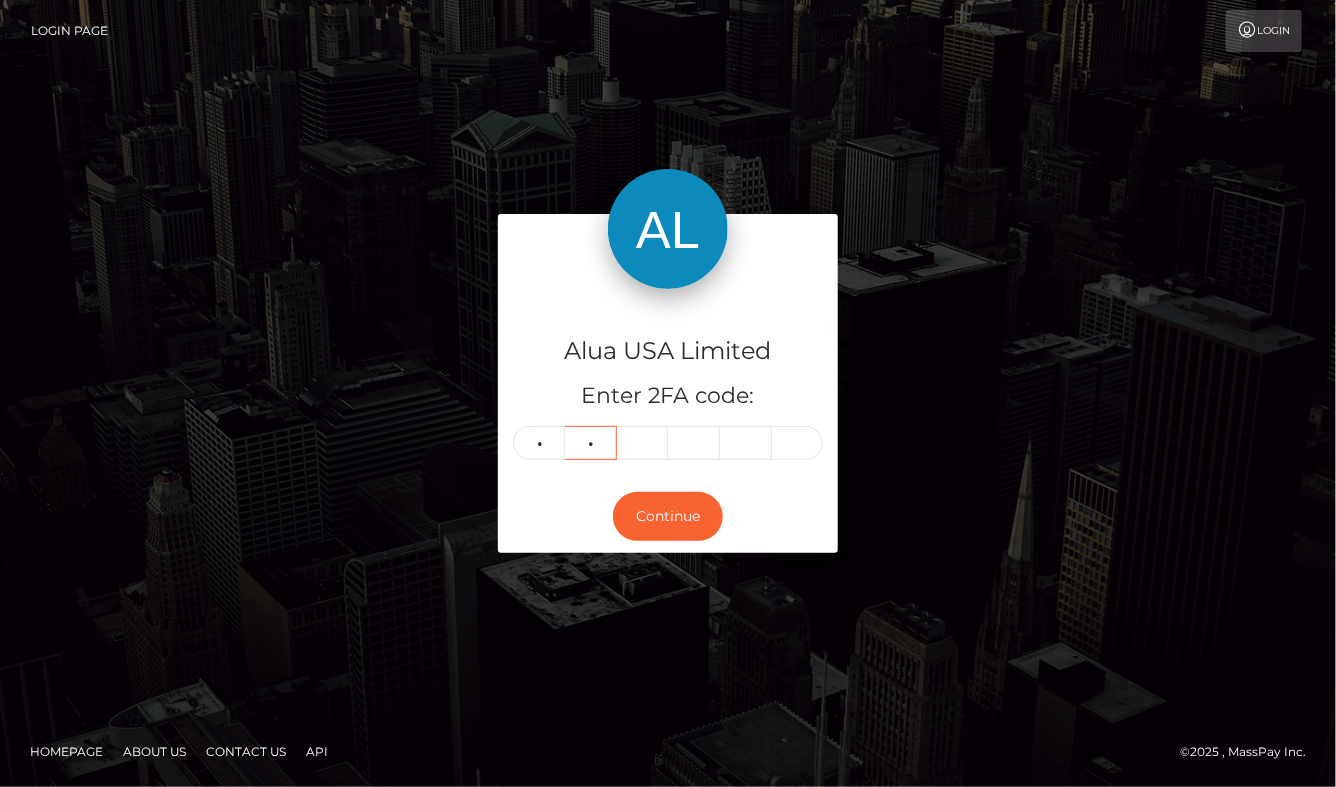 type on "7" 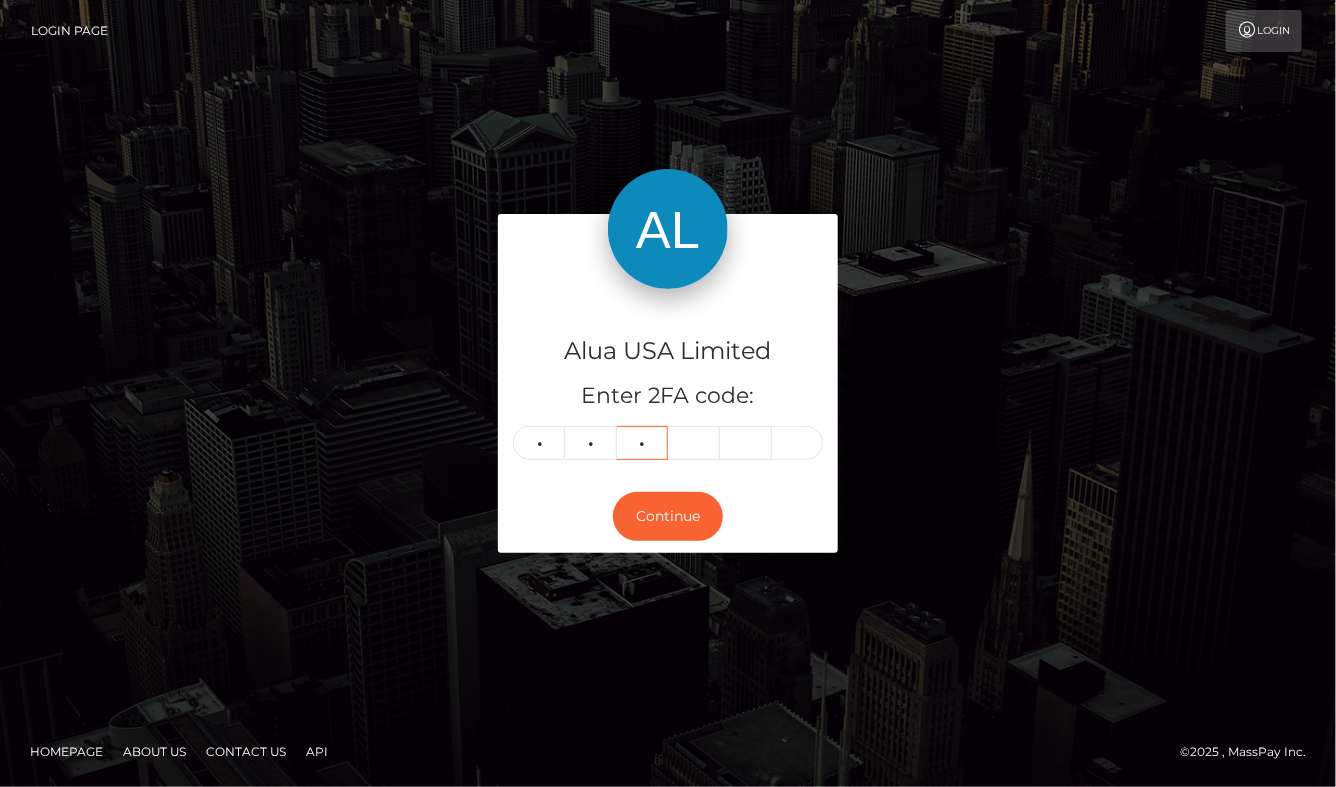 type on "8" 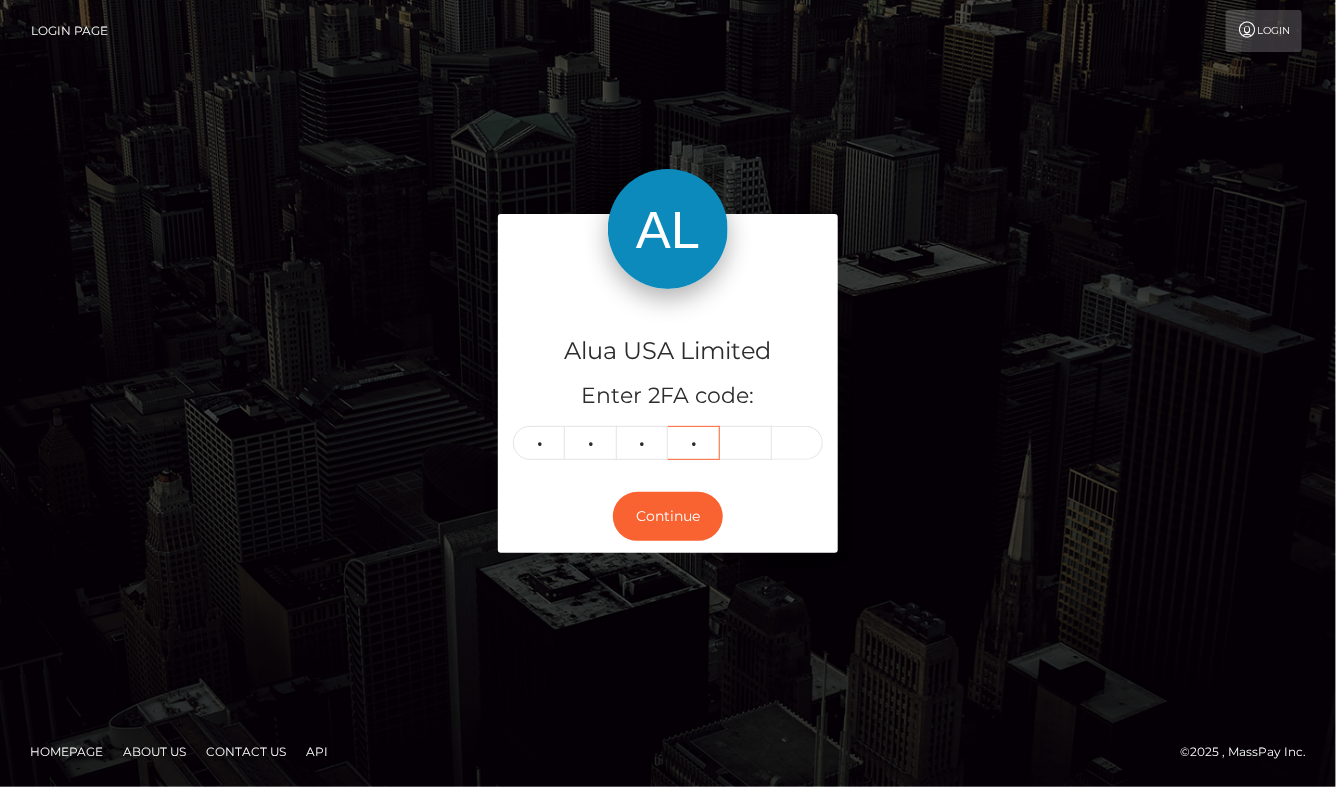 type on "5" 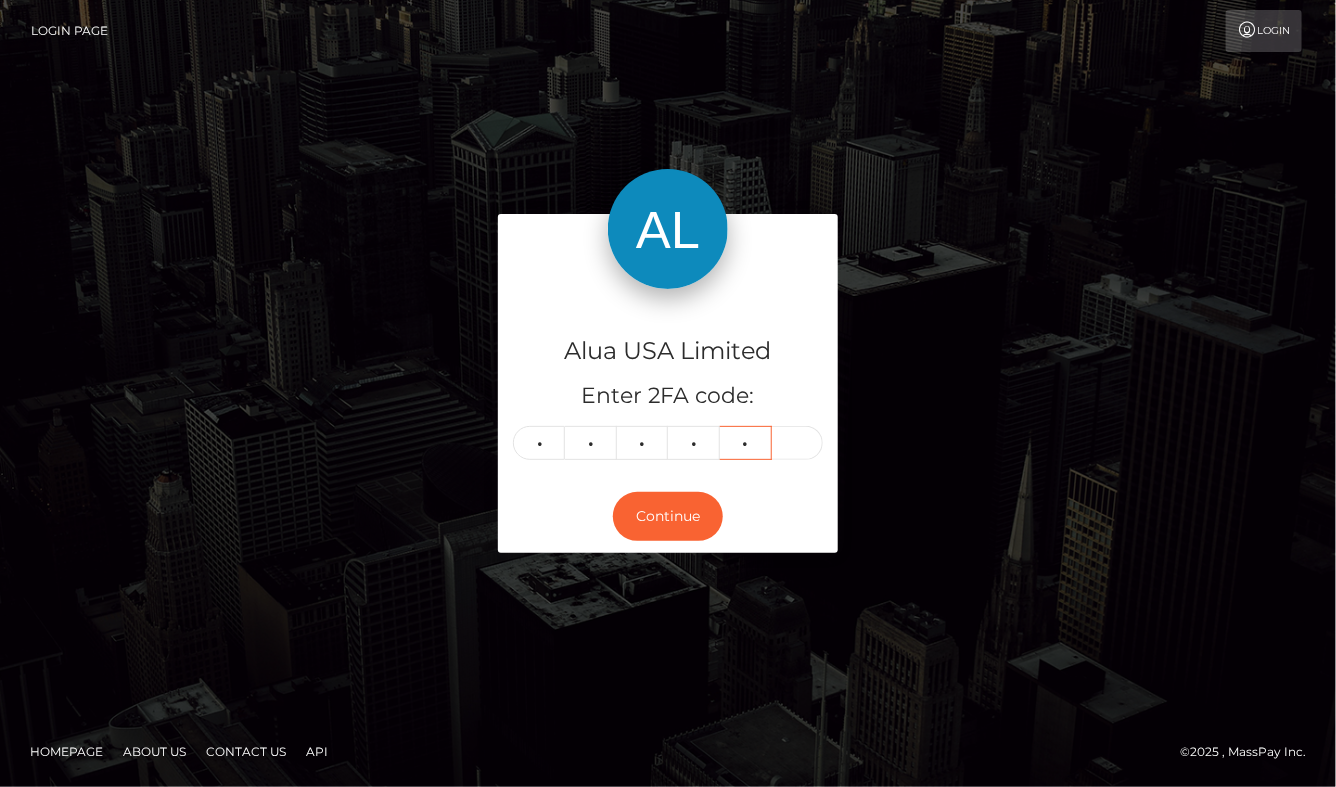 type on "5" 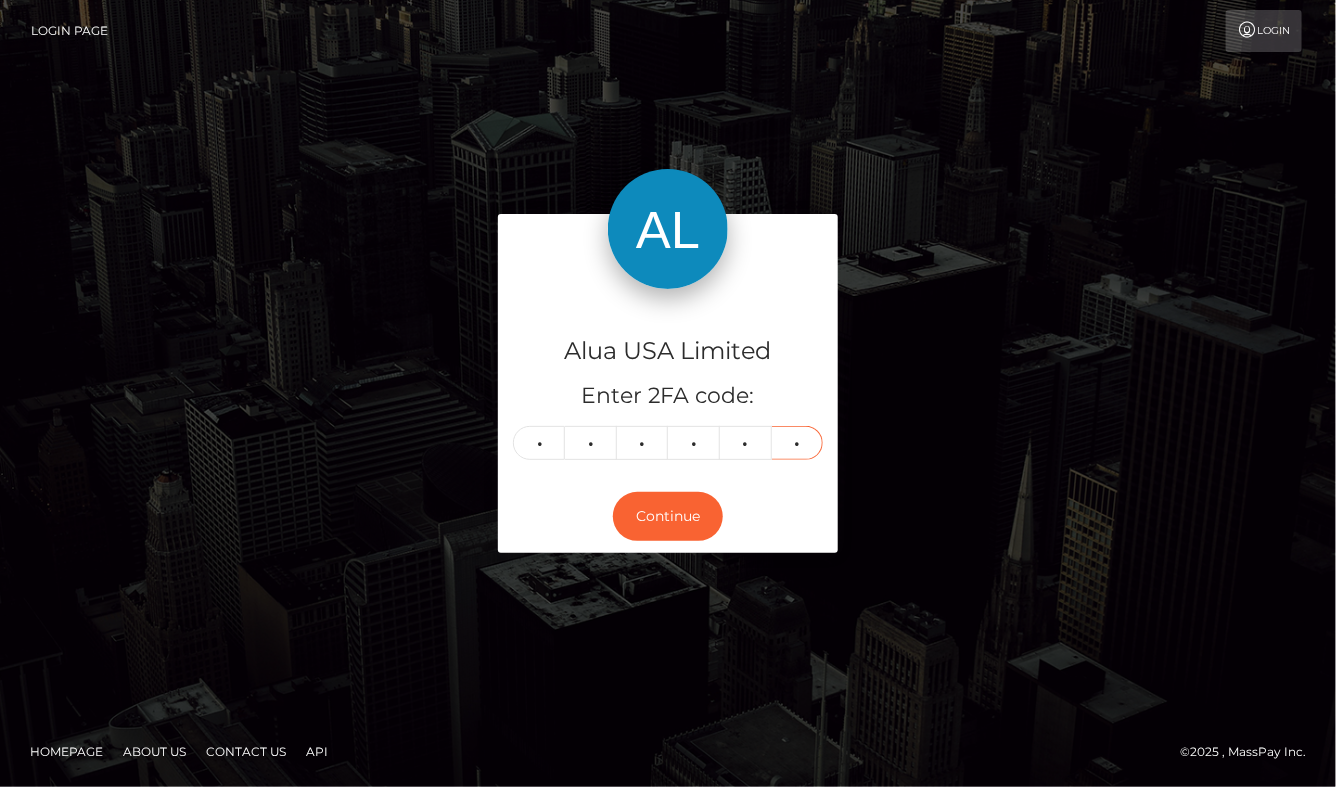 type on "2" 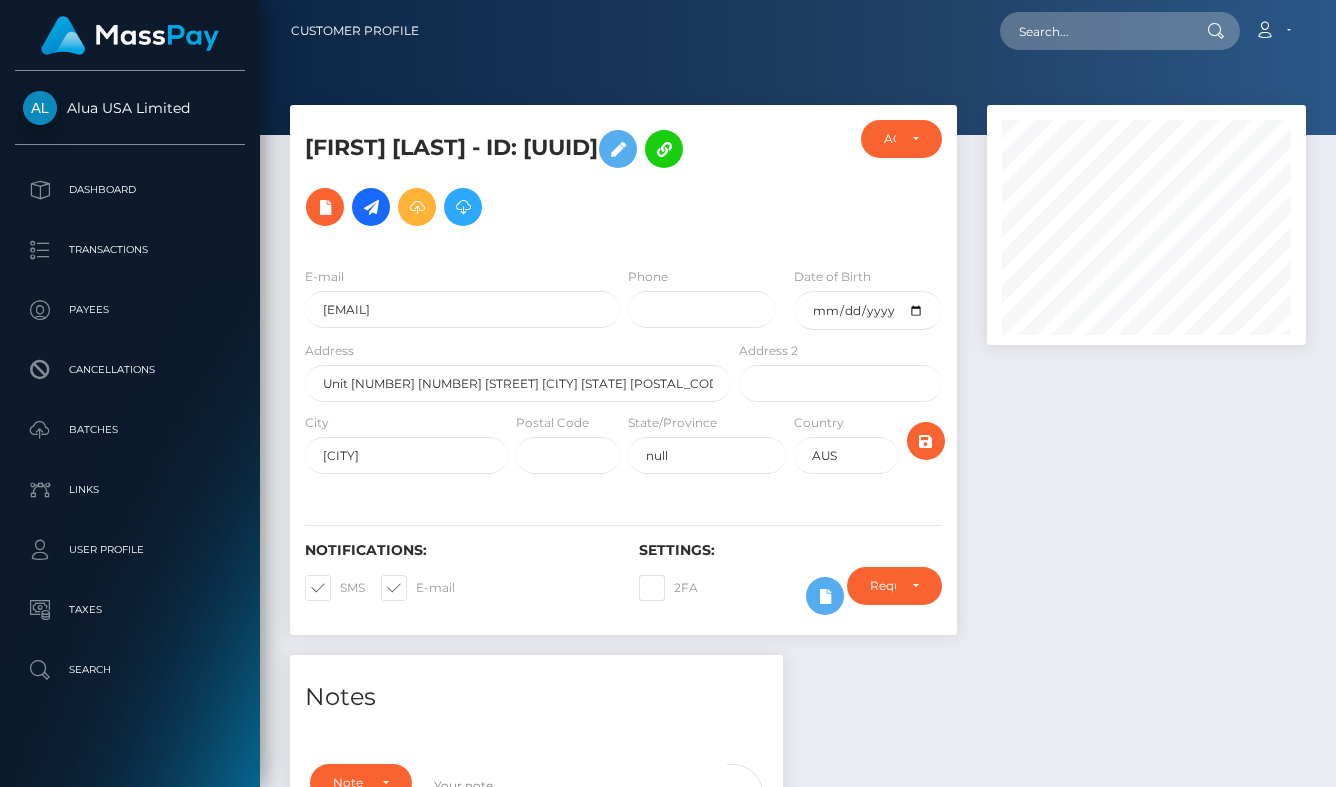 scroll, scrollTop: 0, scrollLeft: 0, axis: both 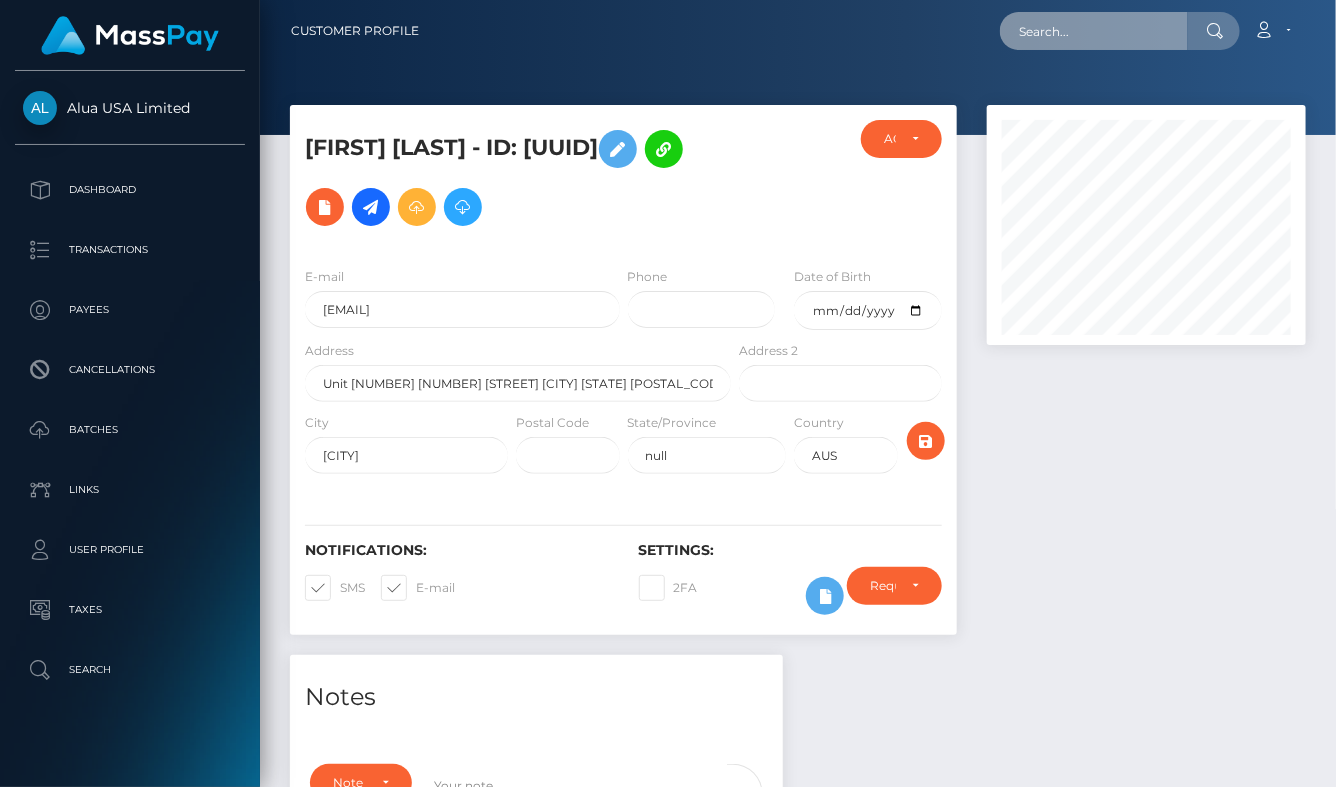 click at bounding box center (1094, 31) 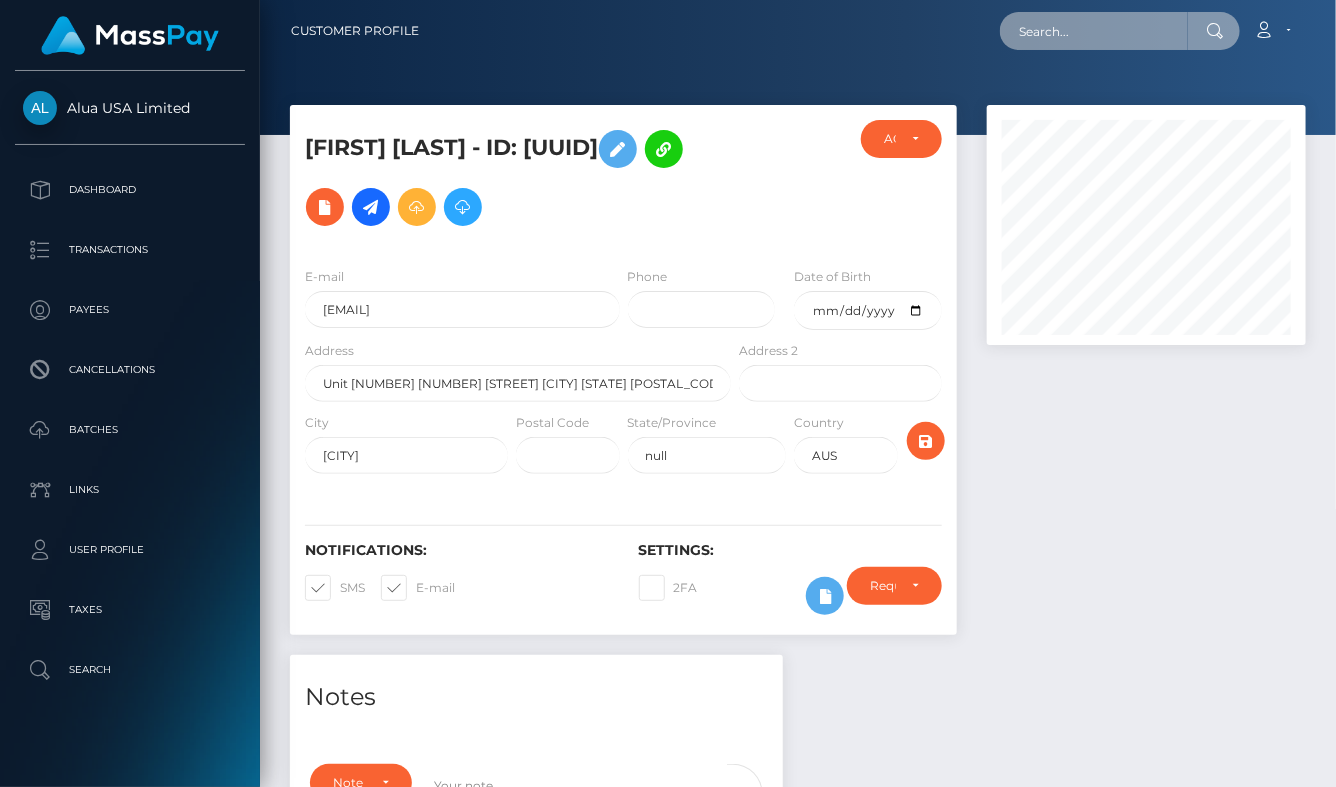 paste on "628bbcce5acef879c77c6ef3" 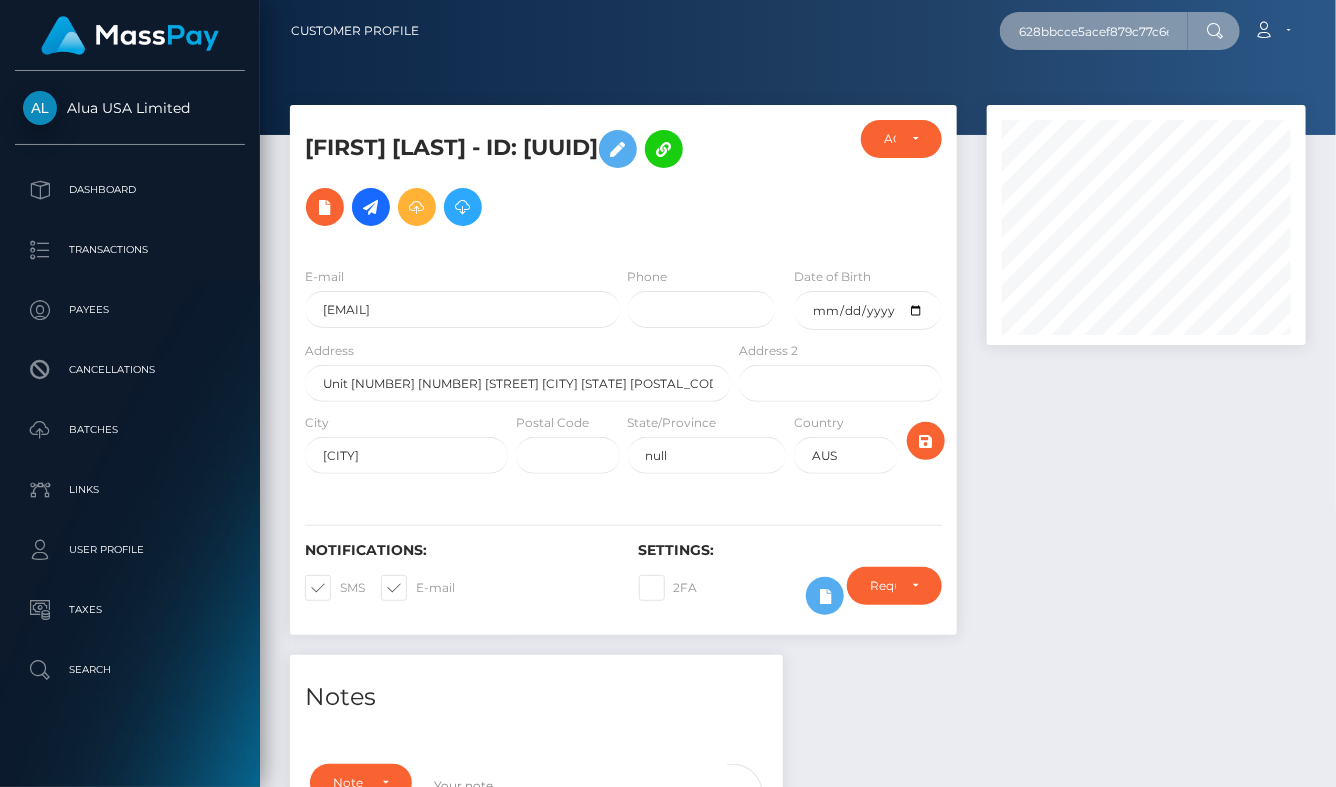 type on "628bbcce5acef879c77c6ef3" 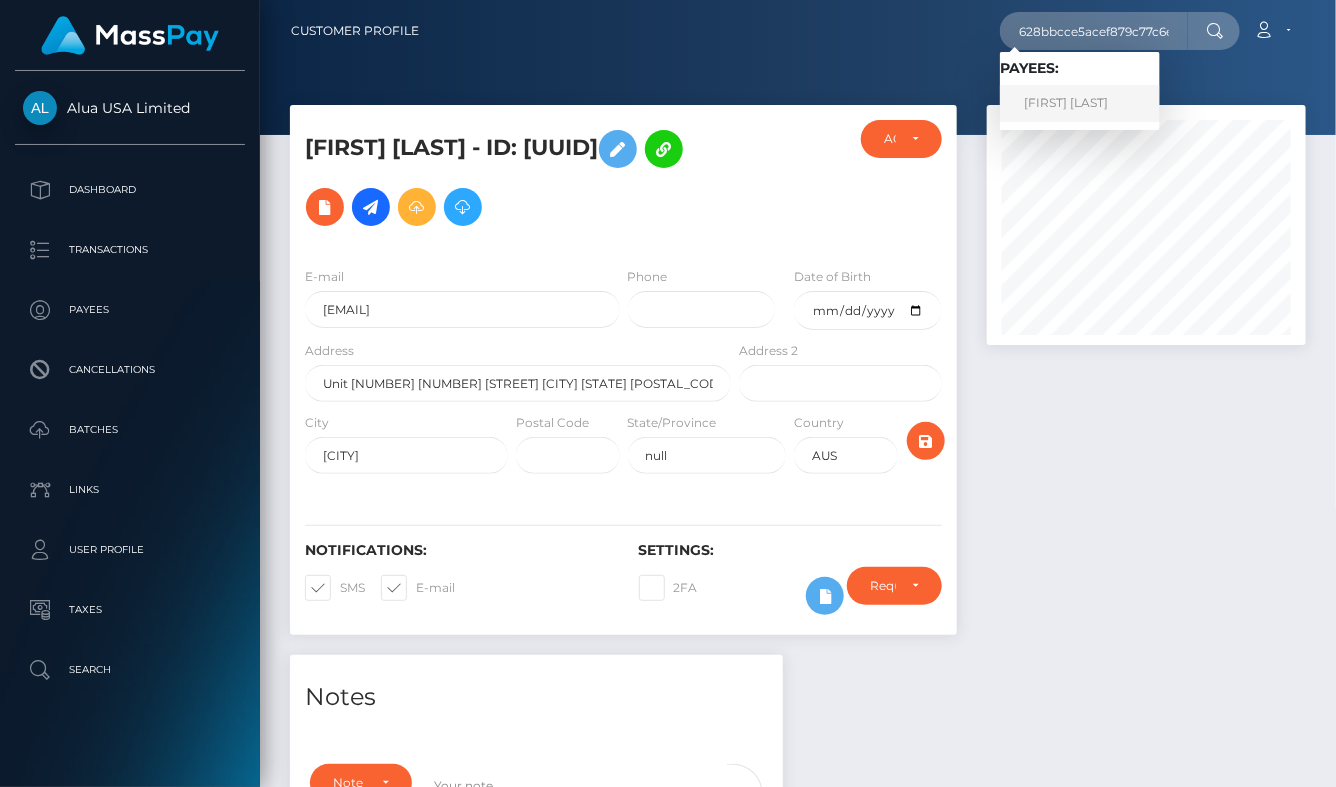 click on "[FIRST]  [LAST]" at bounding box center [1080, 103] 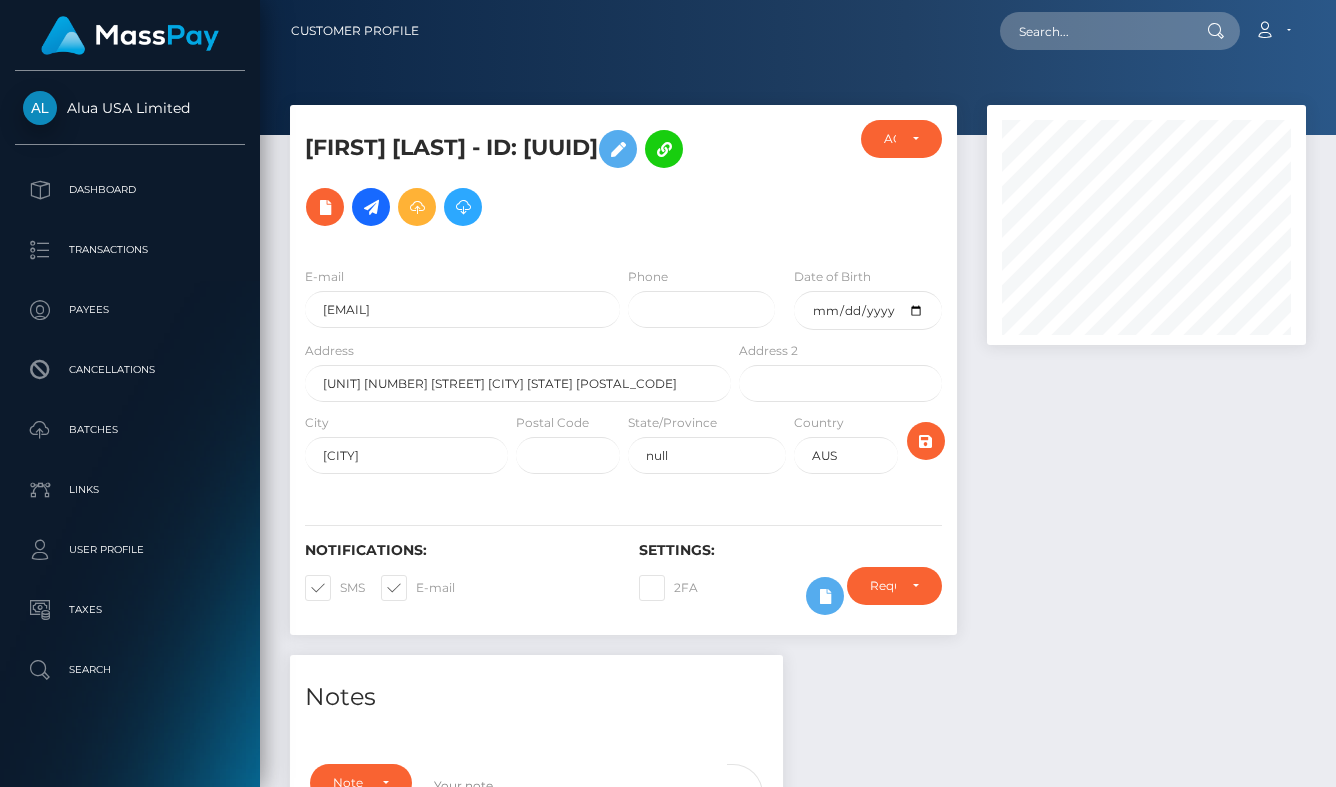 scroll, scrollTop: 510, scrollLeft: 0, axis: vertical 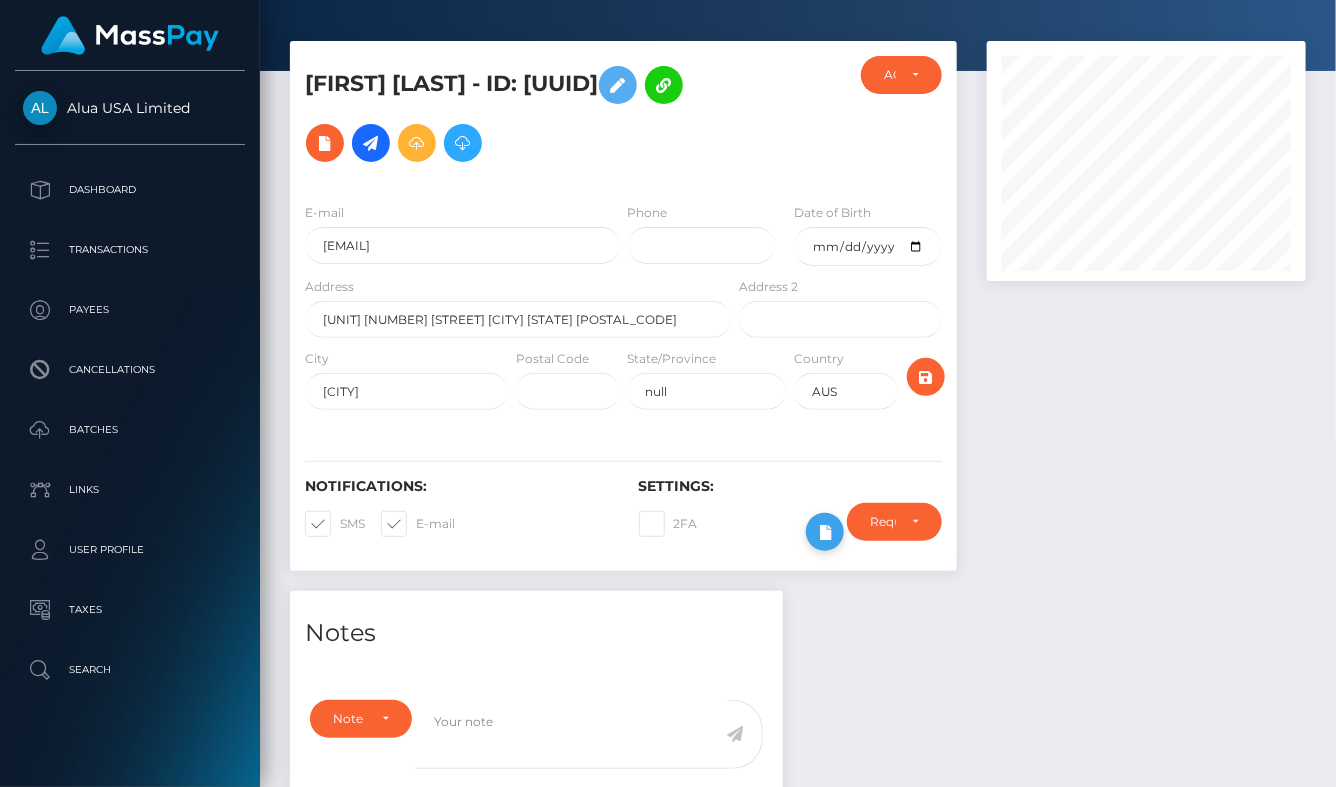click at bounding box center (825, 532) 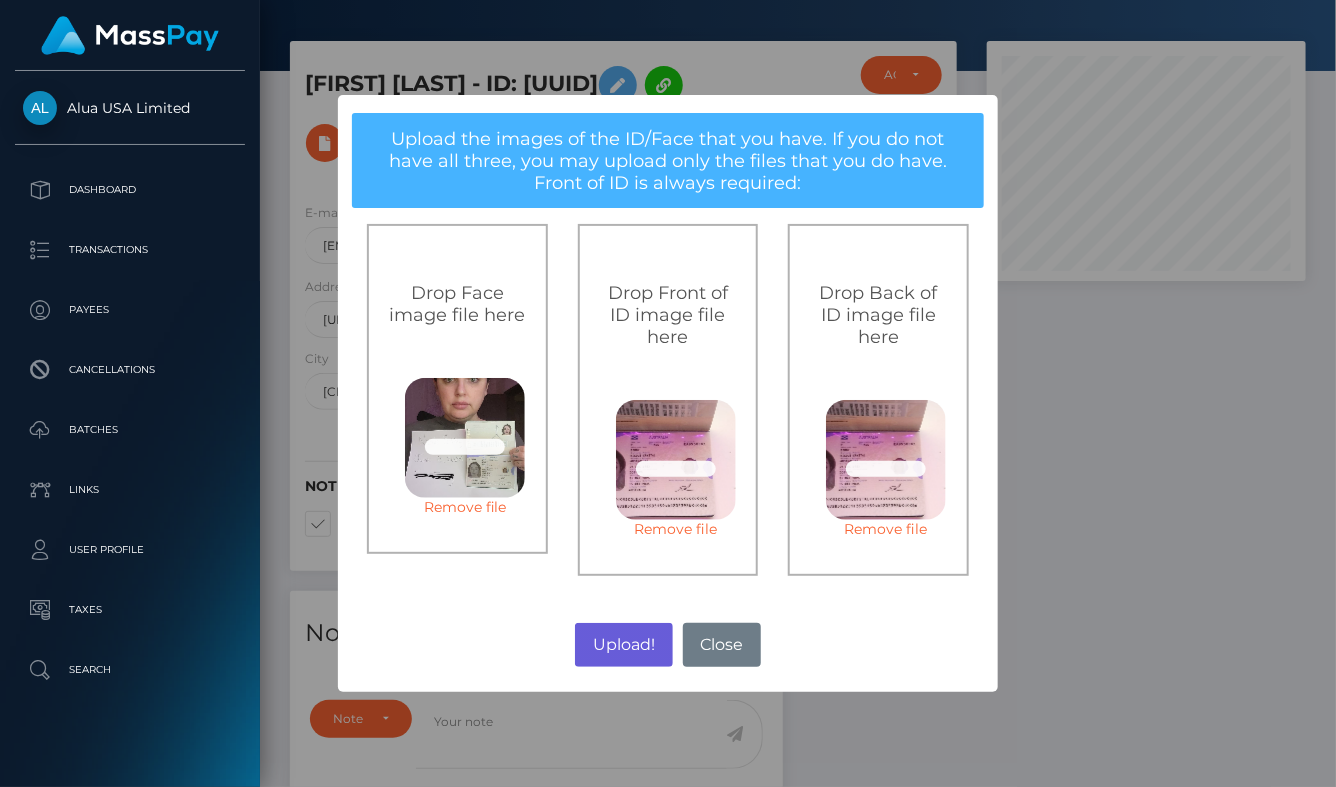 click on "Upload!" at bounding box center (623, 645) 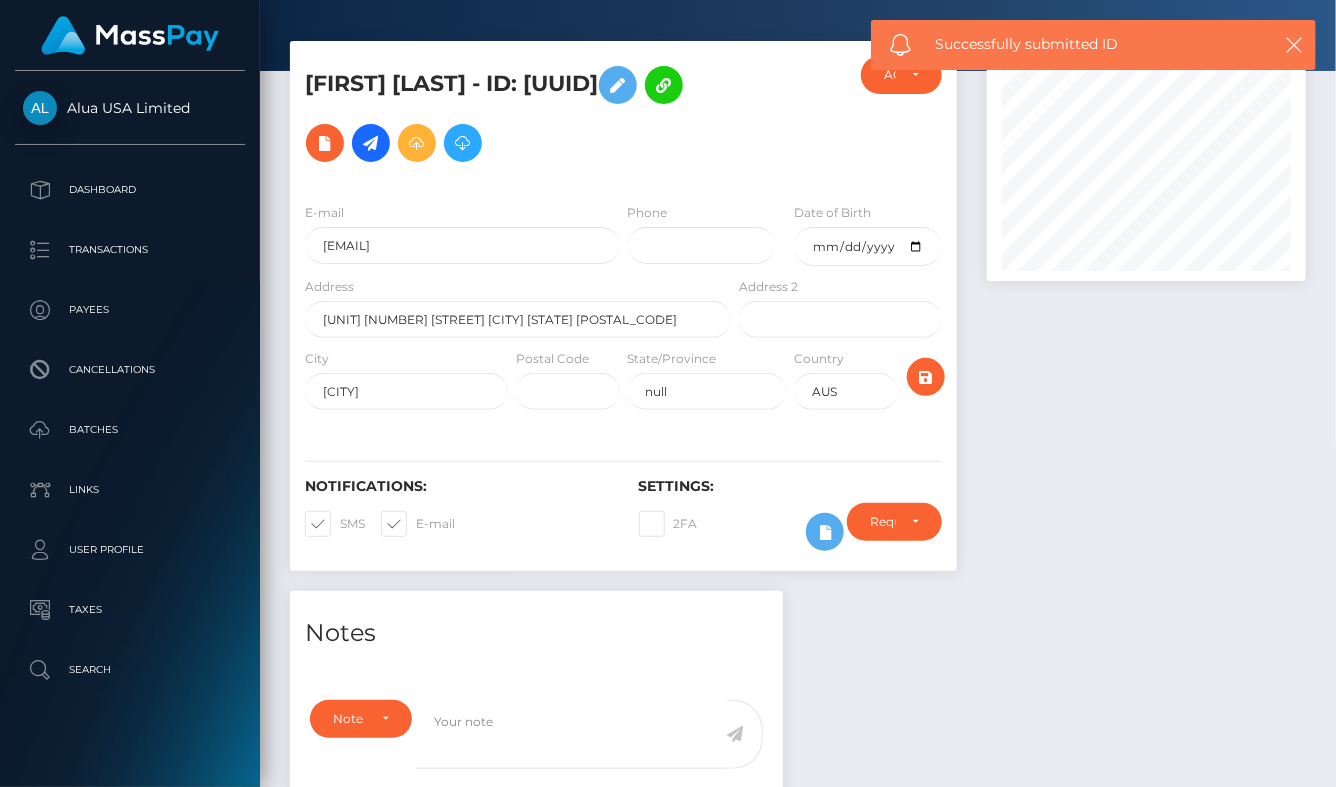 scroll, scrollTop: 63, scrollLeft: 0, axis: vertical 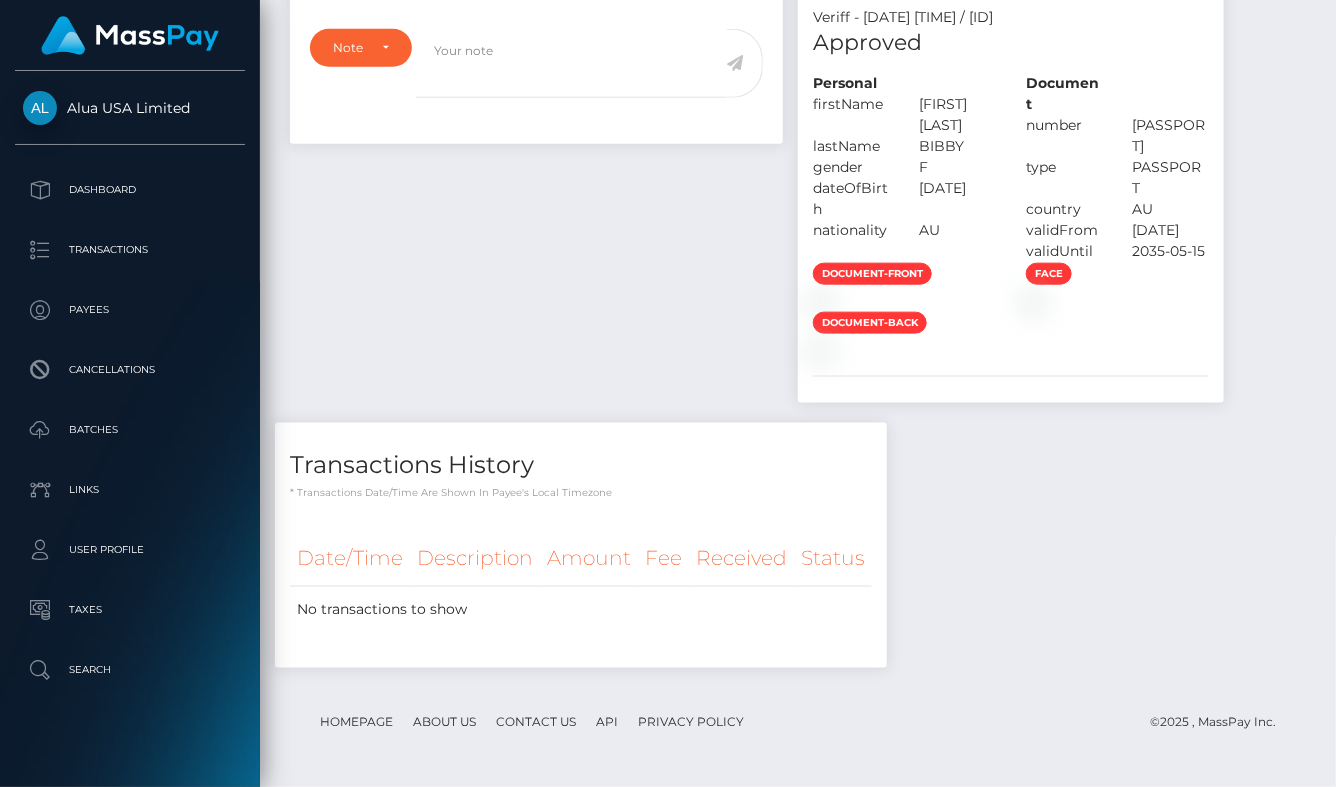 click at bounding box center [904, 300] 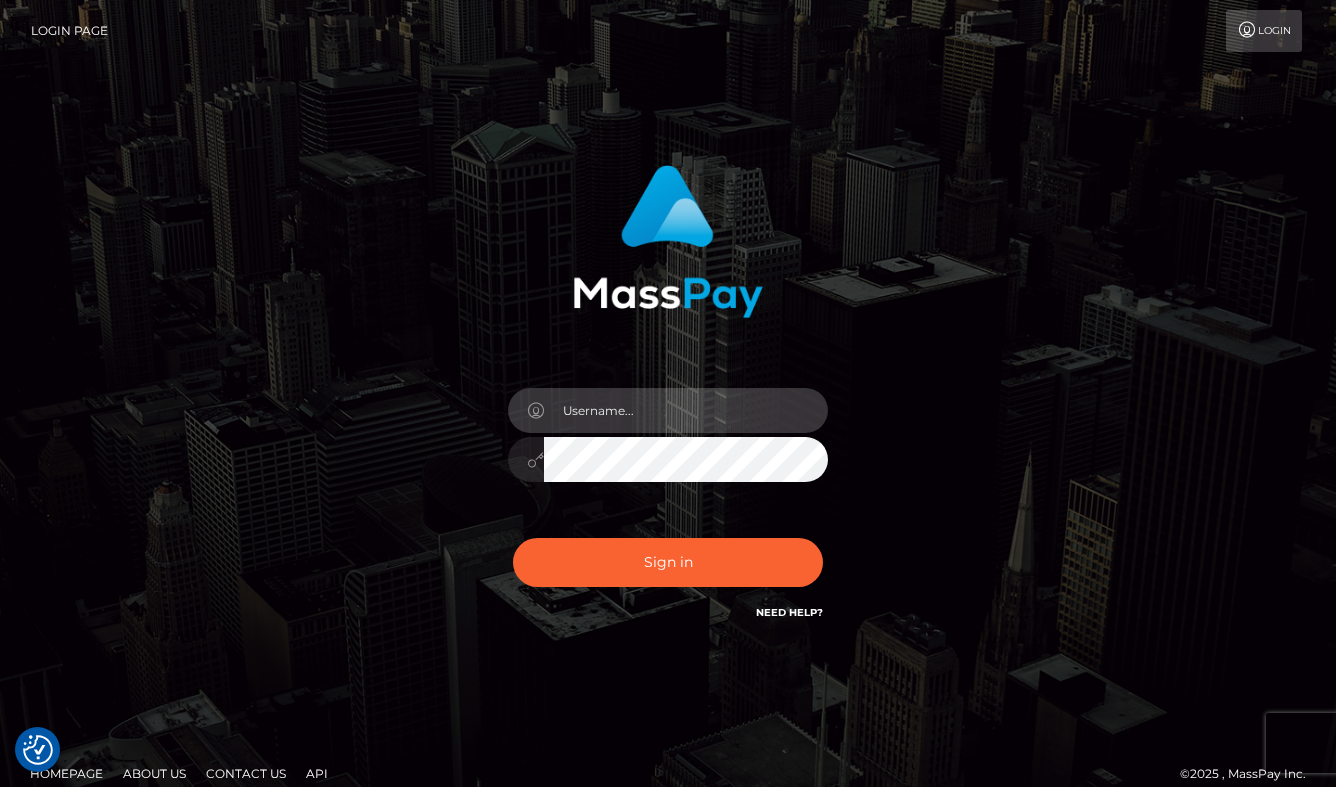 scroll, scrollTop: 0, scrollLeft: 0, axis: both 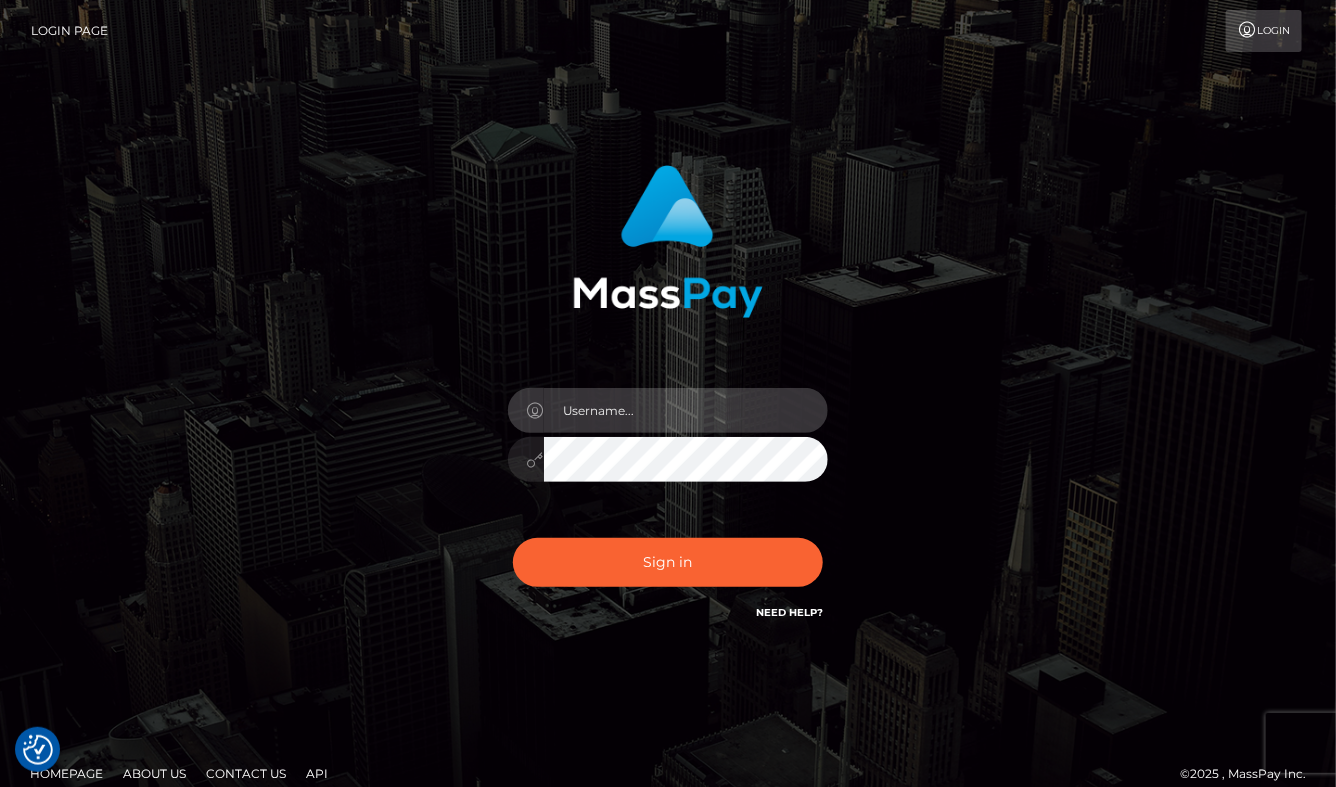 type on "aluasupport" 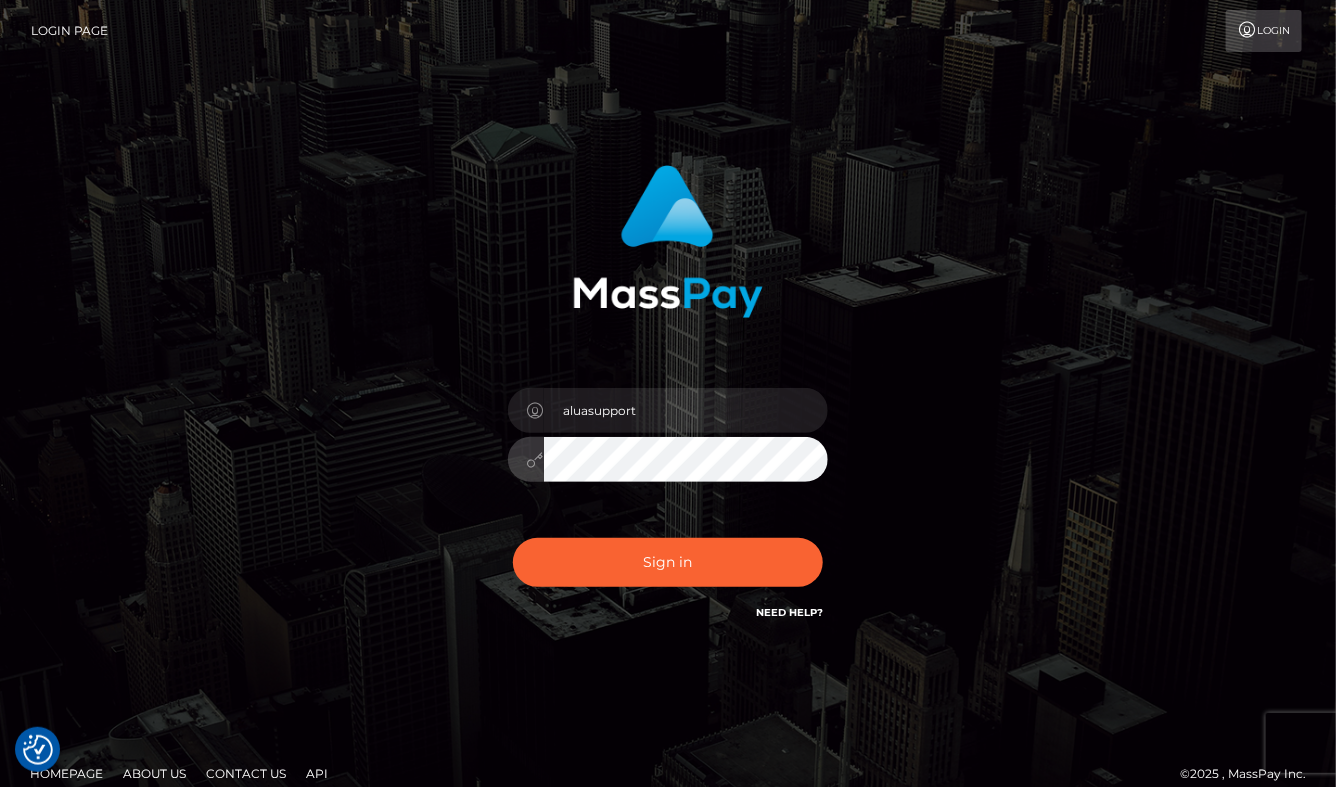 click on "Sign in" at bounding box center [668, 562] 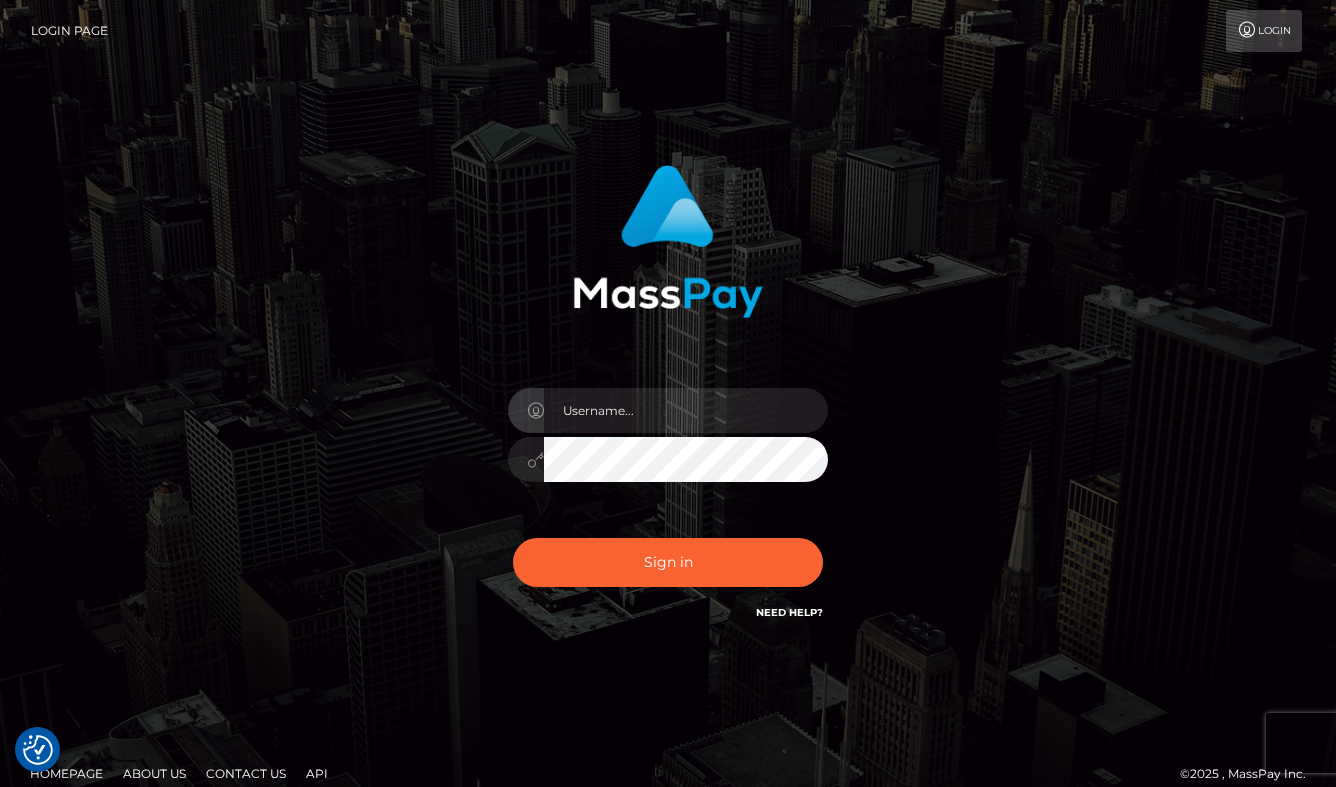 scroll, scrollTop: 0, scrollLeft: 0, axis: both 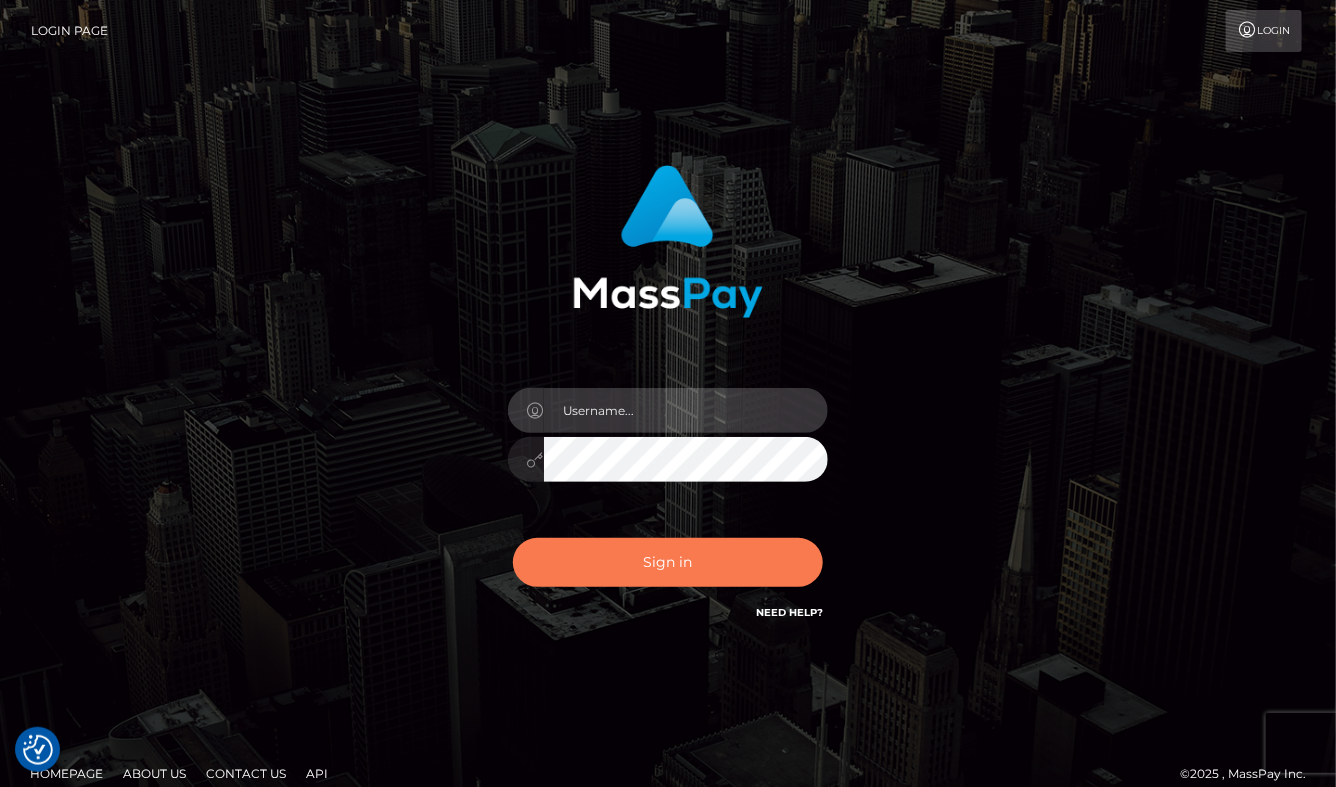 type on "aluasupport" 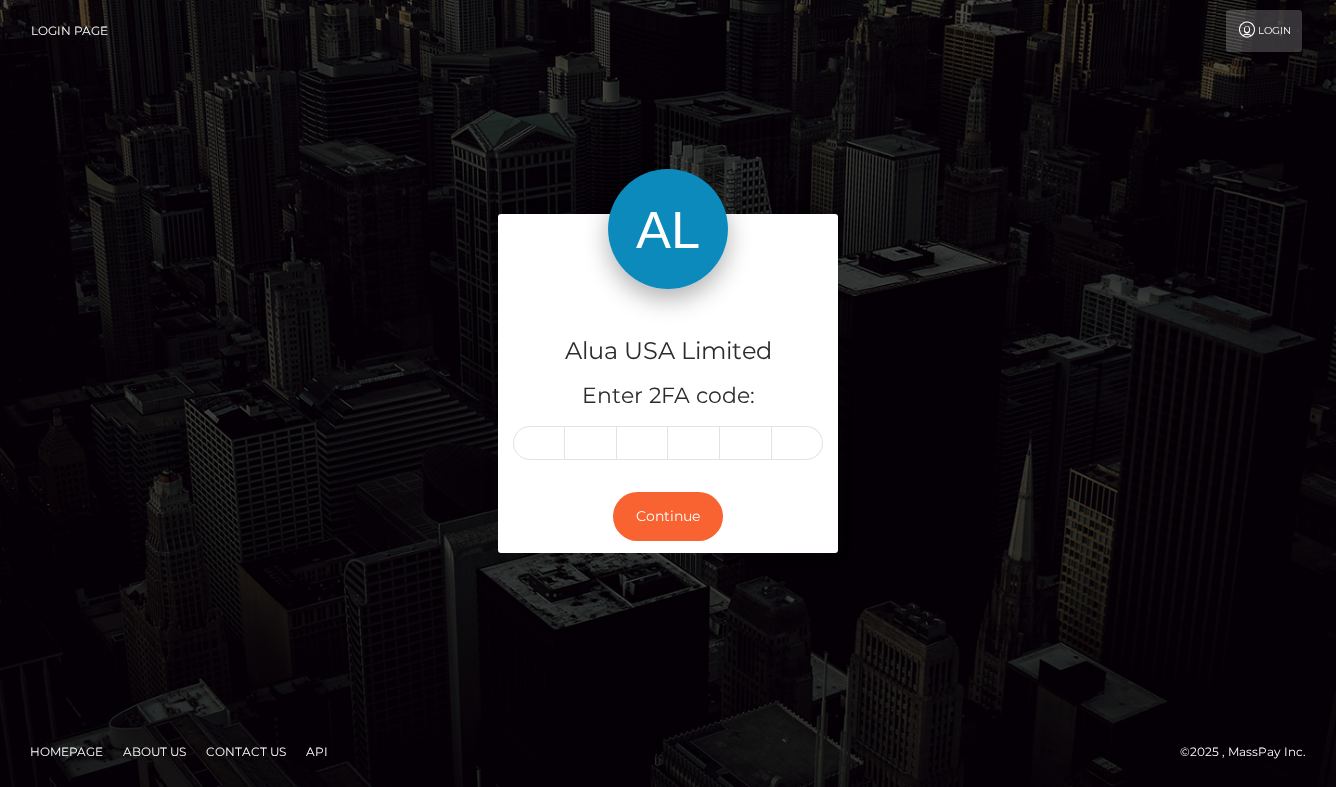 scroll, scrollTop: 0, scrollLeft: 0, axis: both 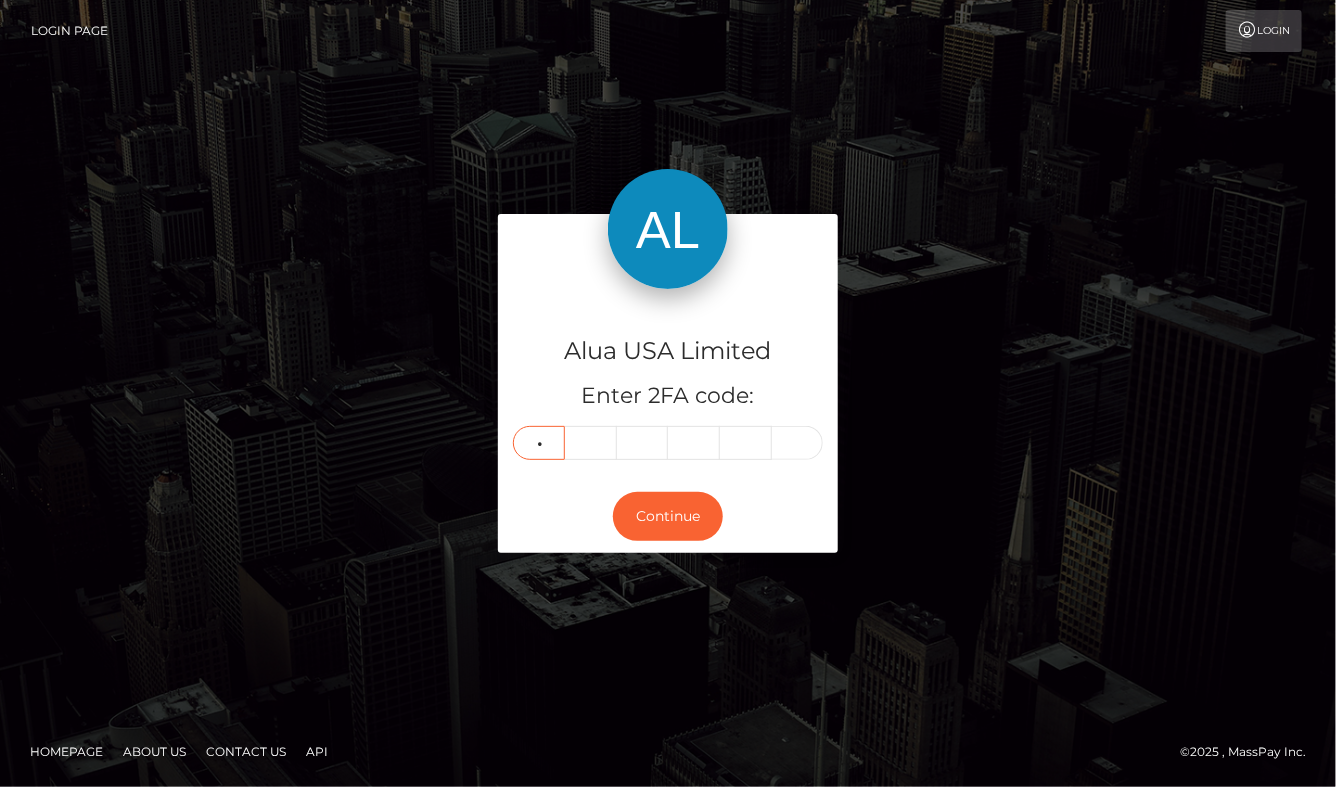 type on "4" 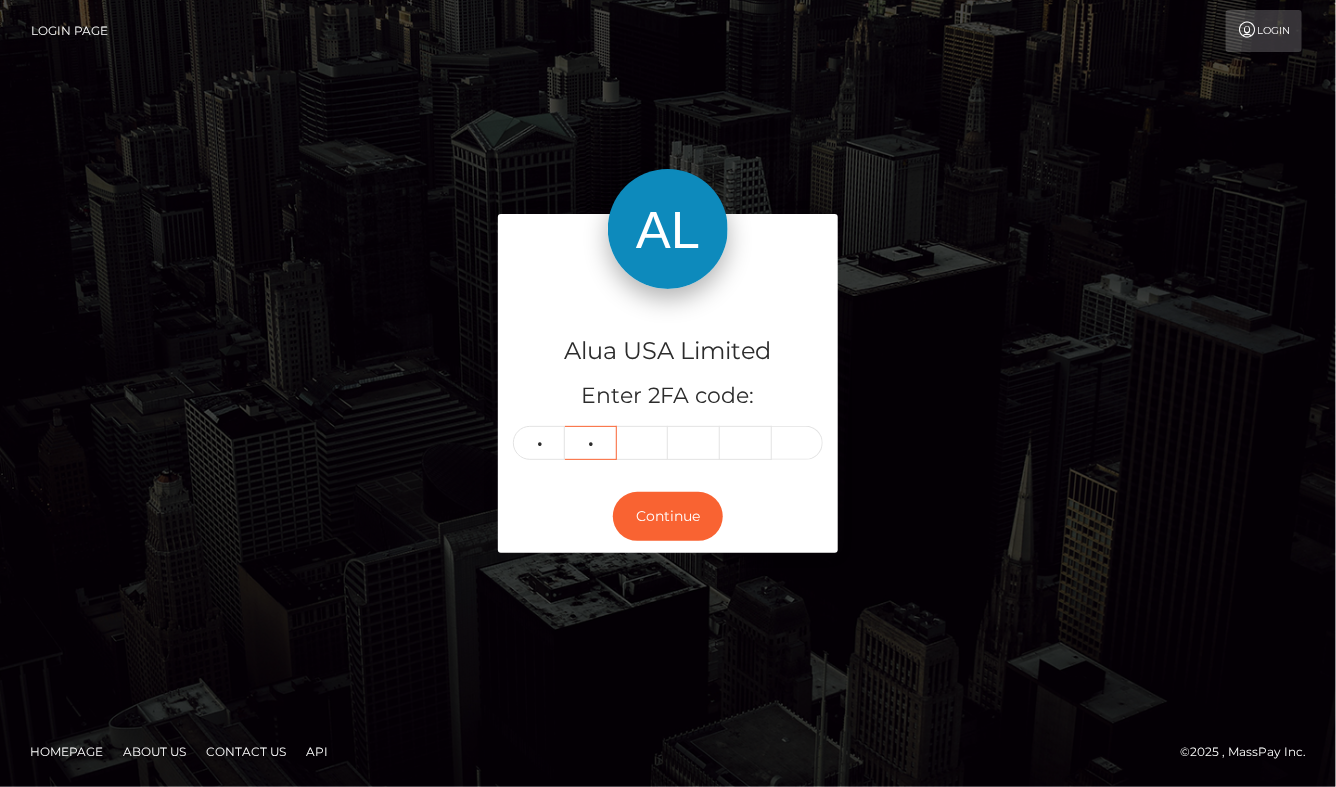 type on "5" 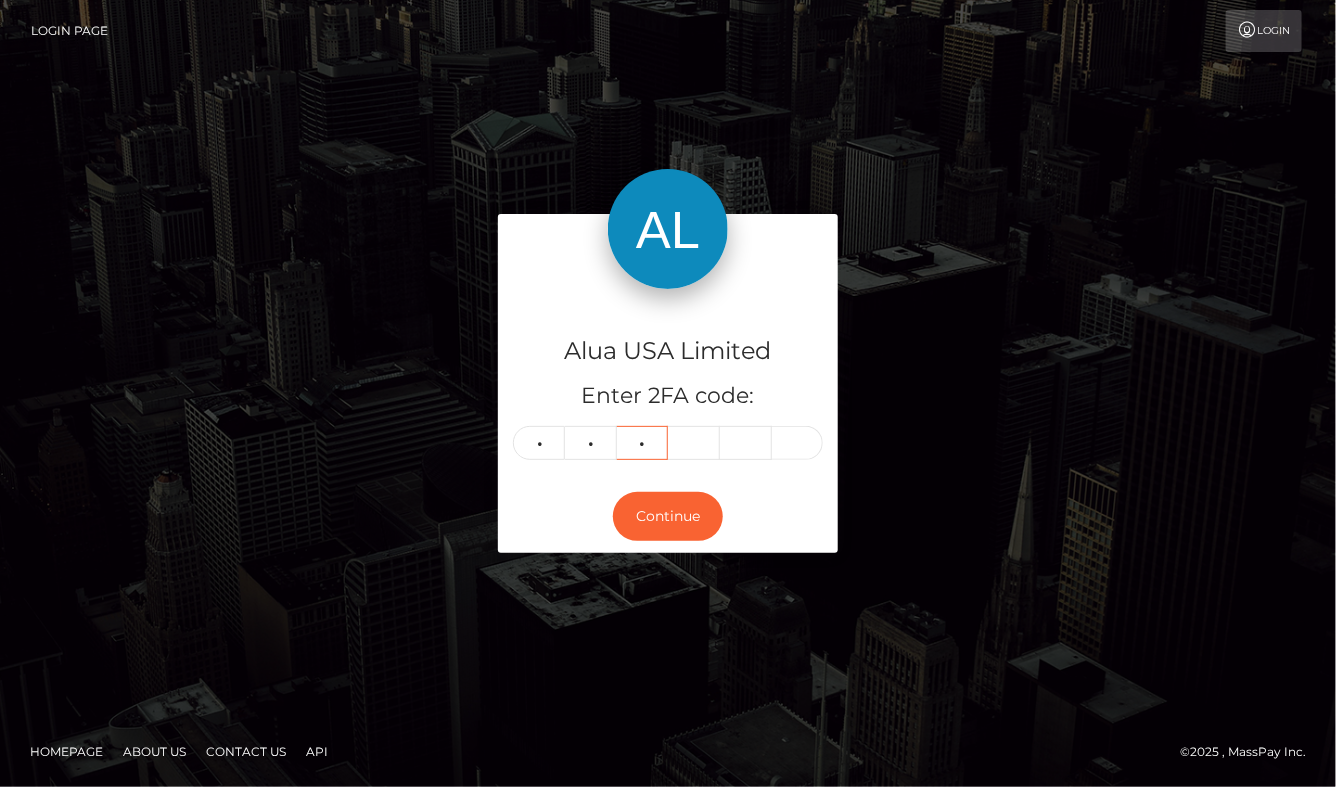 type on "1" 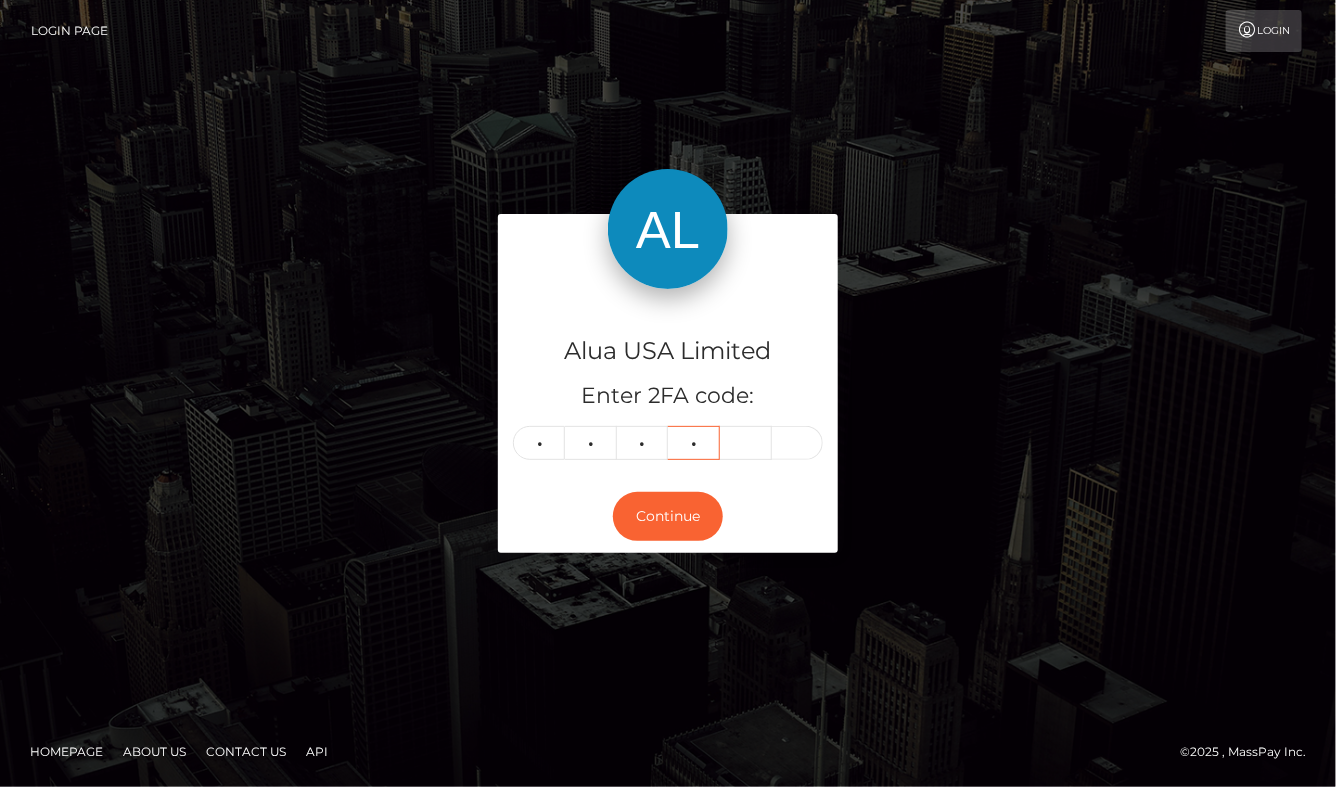 type on "6" 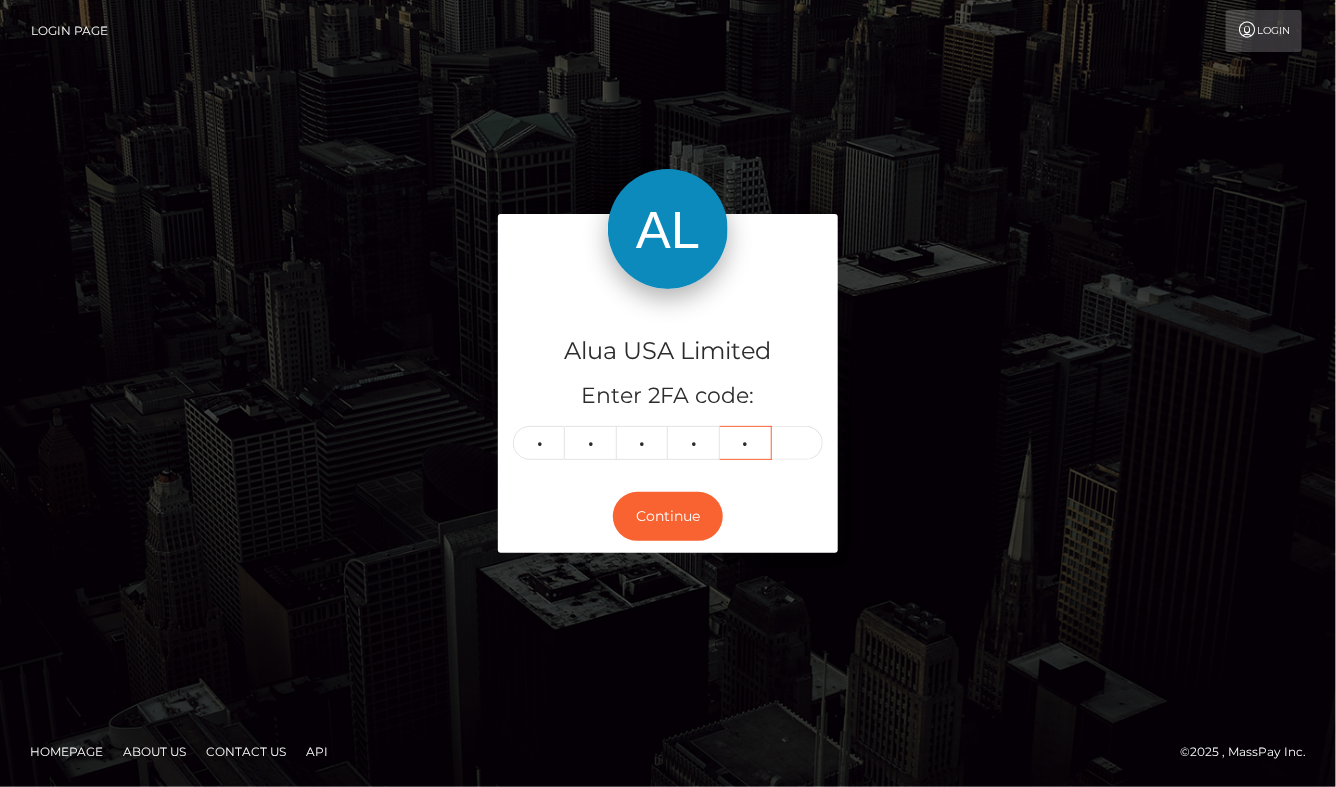 type on "3" 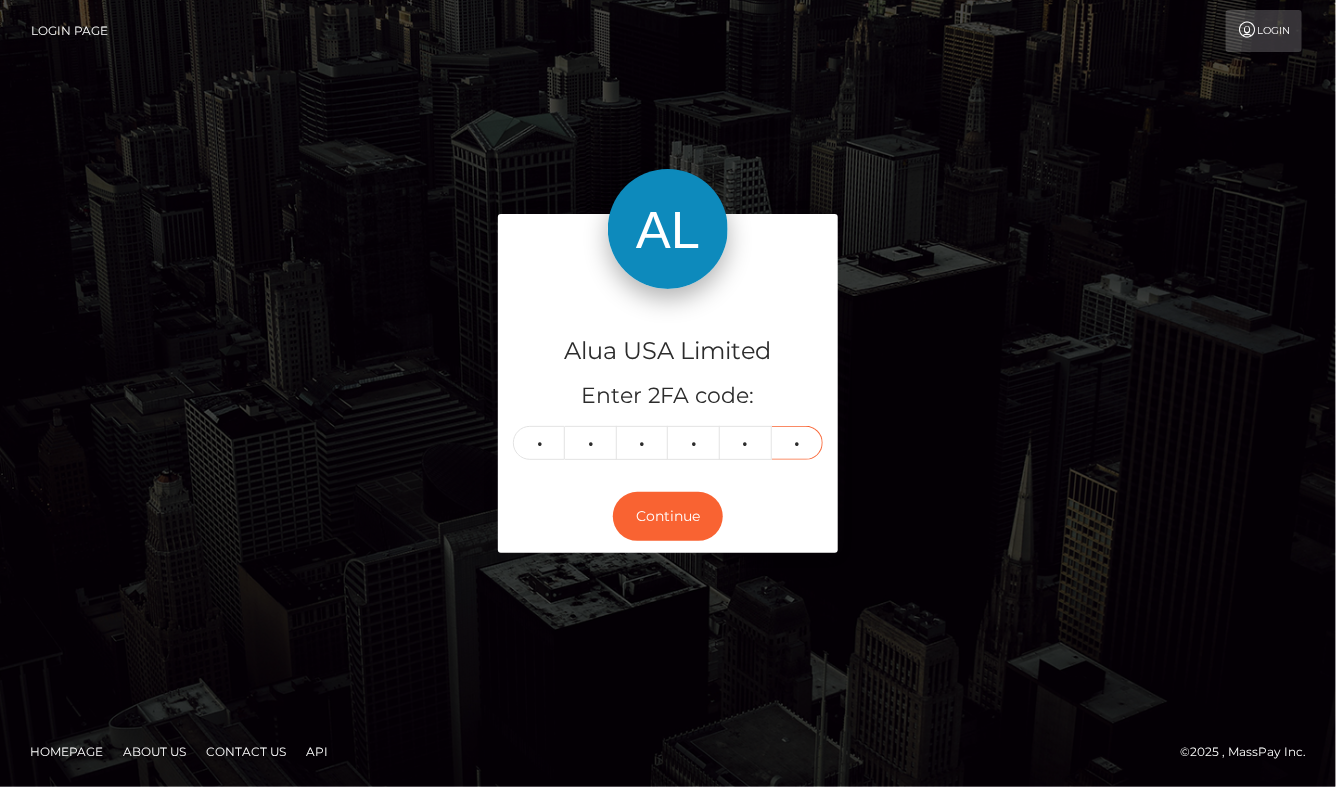 type on "5" 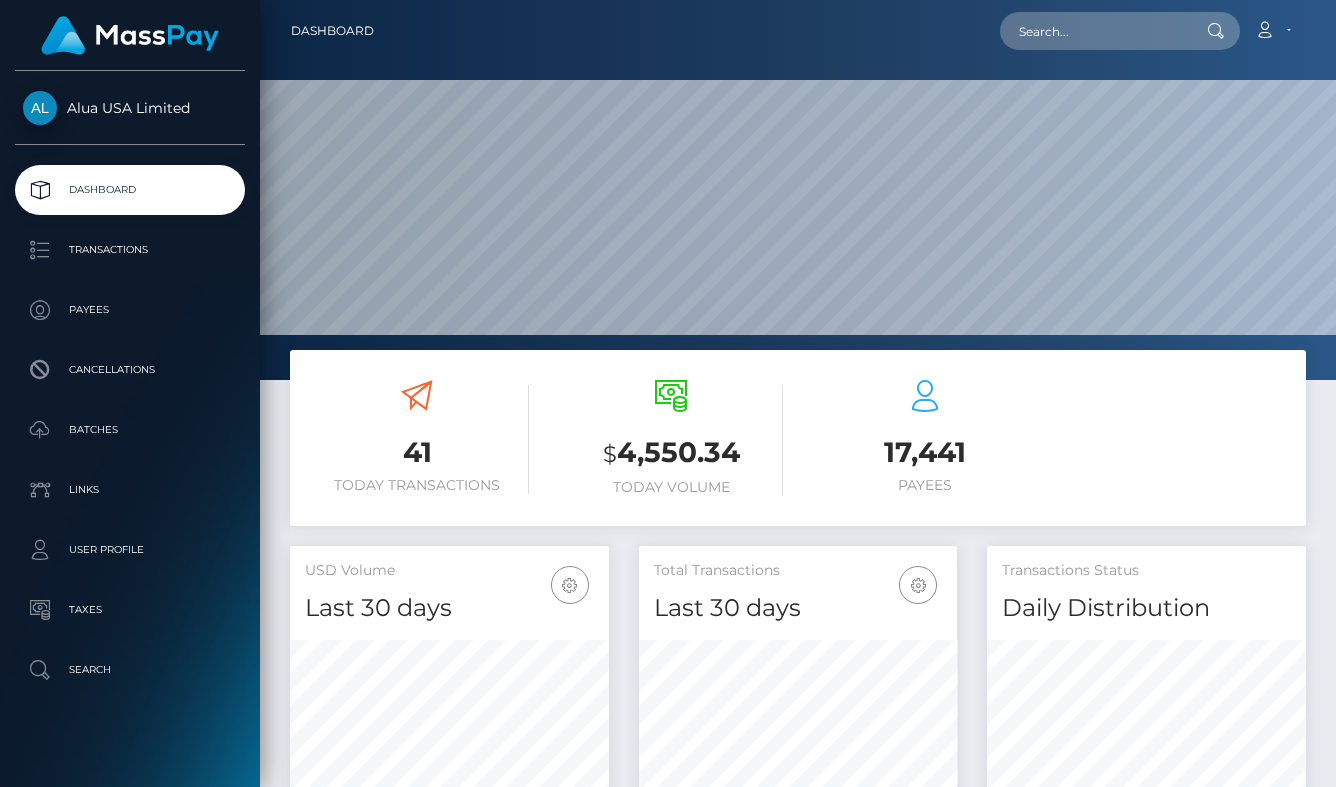 scroll, scrollTop: 0, scrollLeft: 0, axis: both 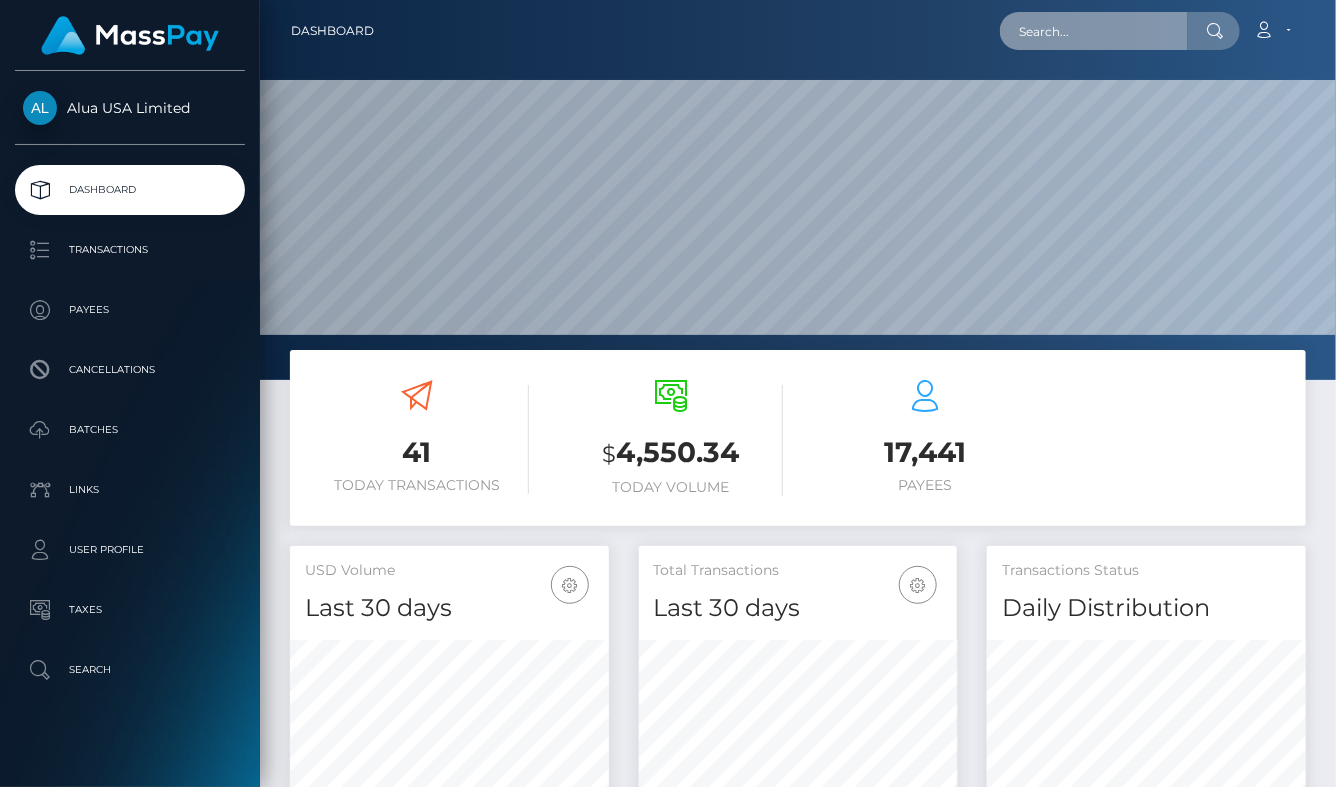 click at bounding box center (1094, 31) 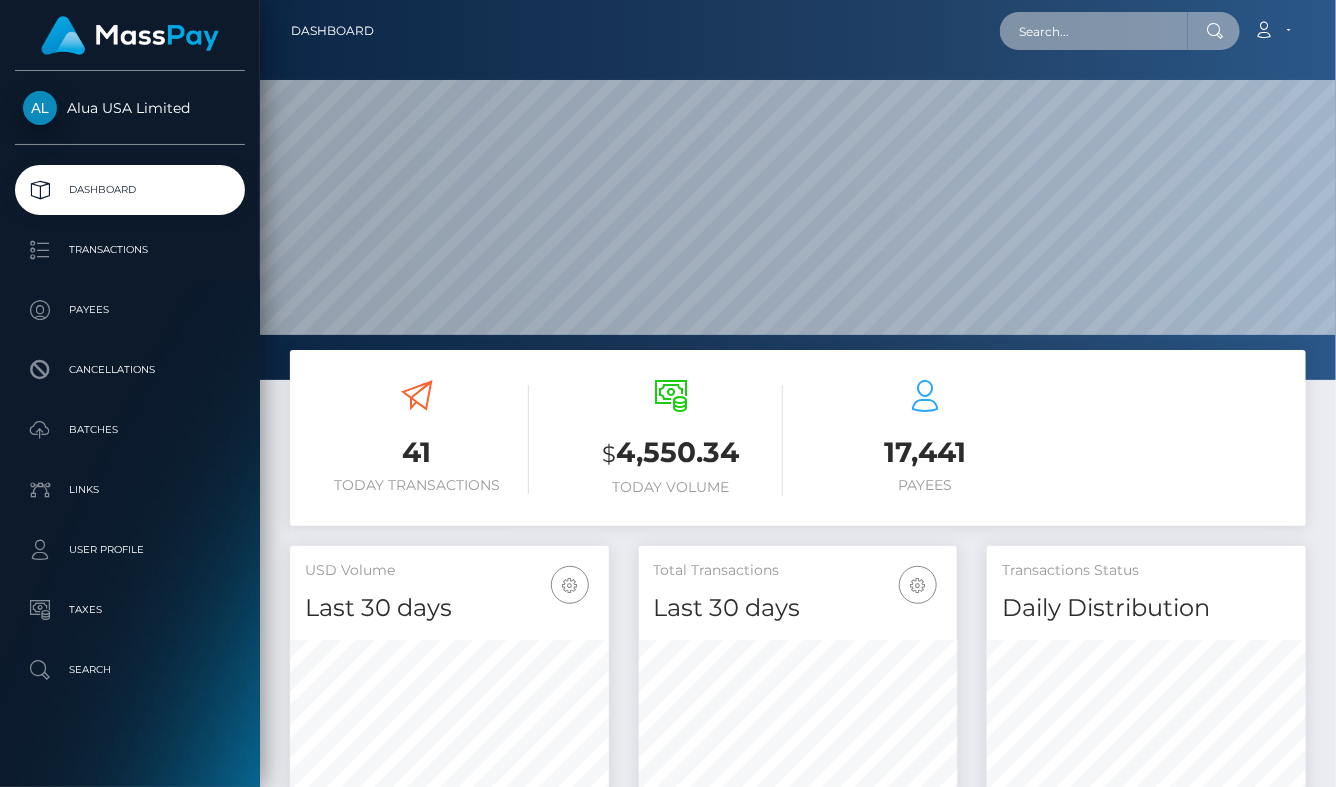 paste on "66102a98560d40b80f0a4850" 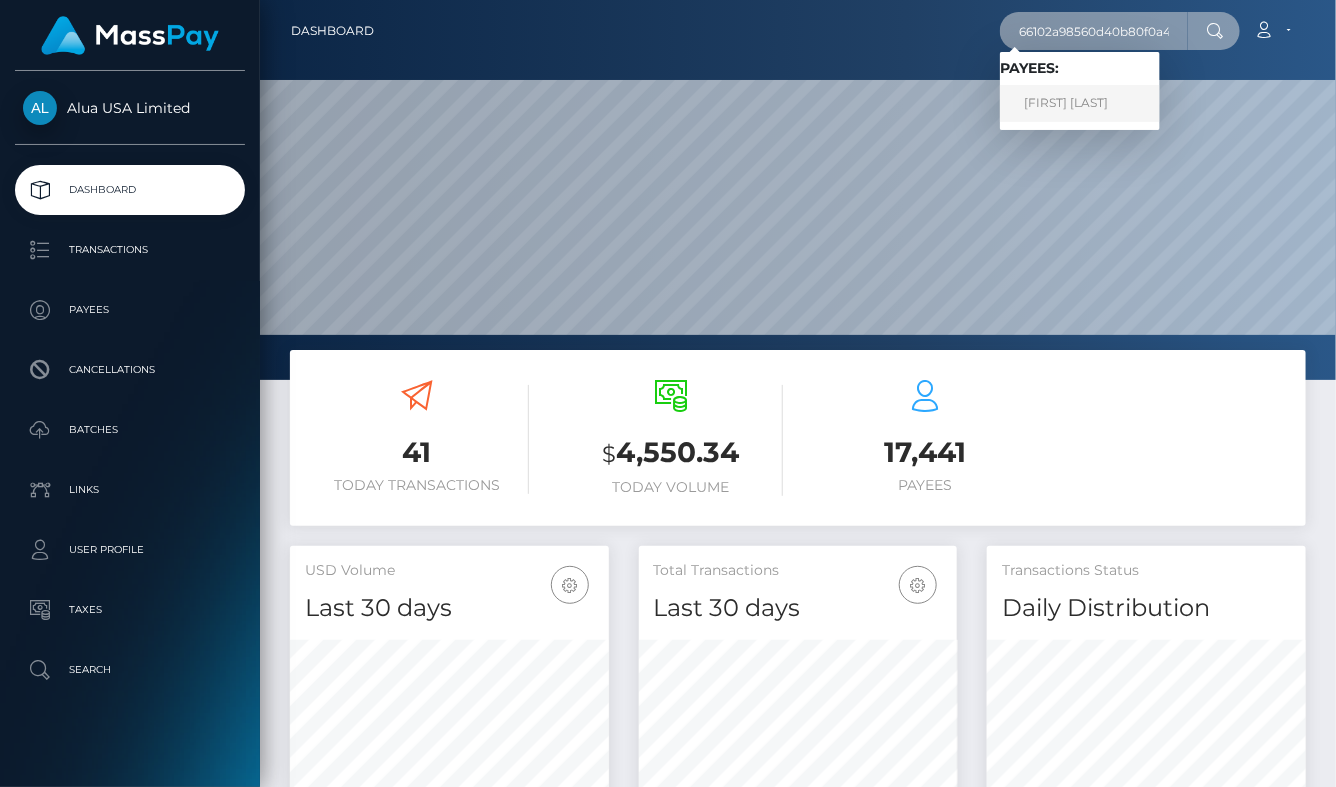 type on "66102a98560d40b80f0a4850" 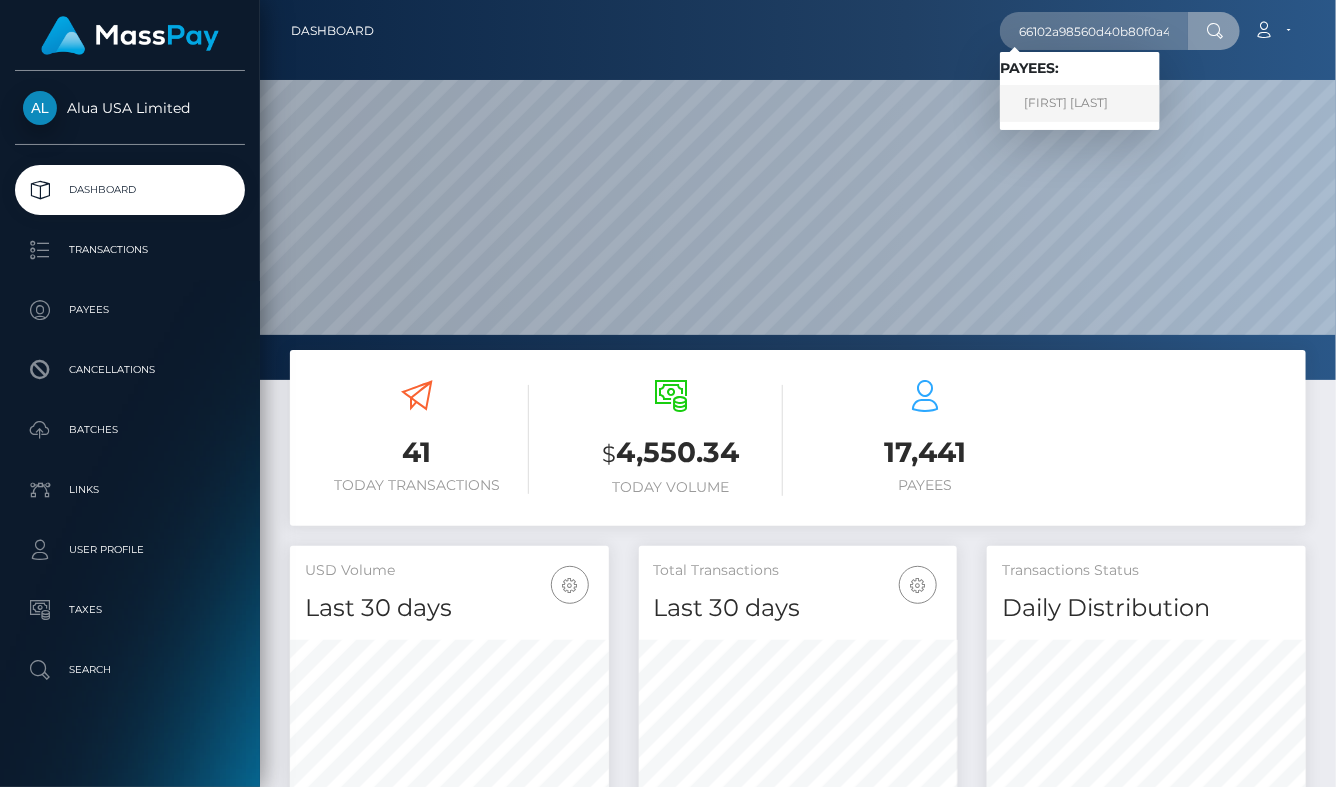 click on "Rebecca  Woods" at bounding box center [1080, 103] 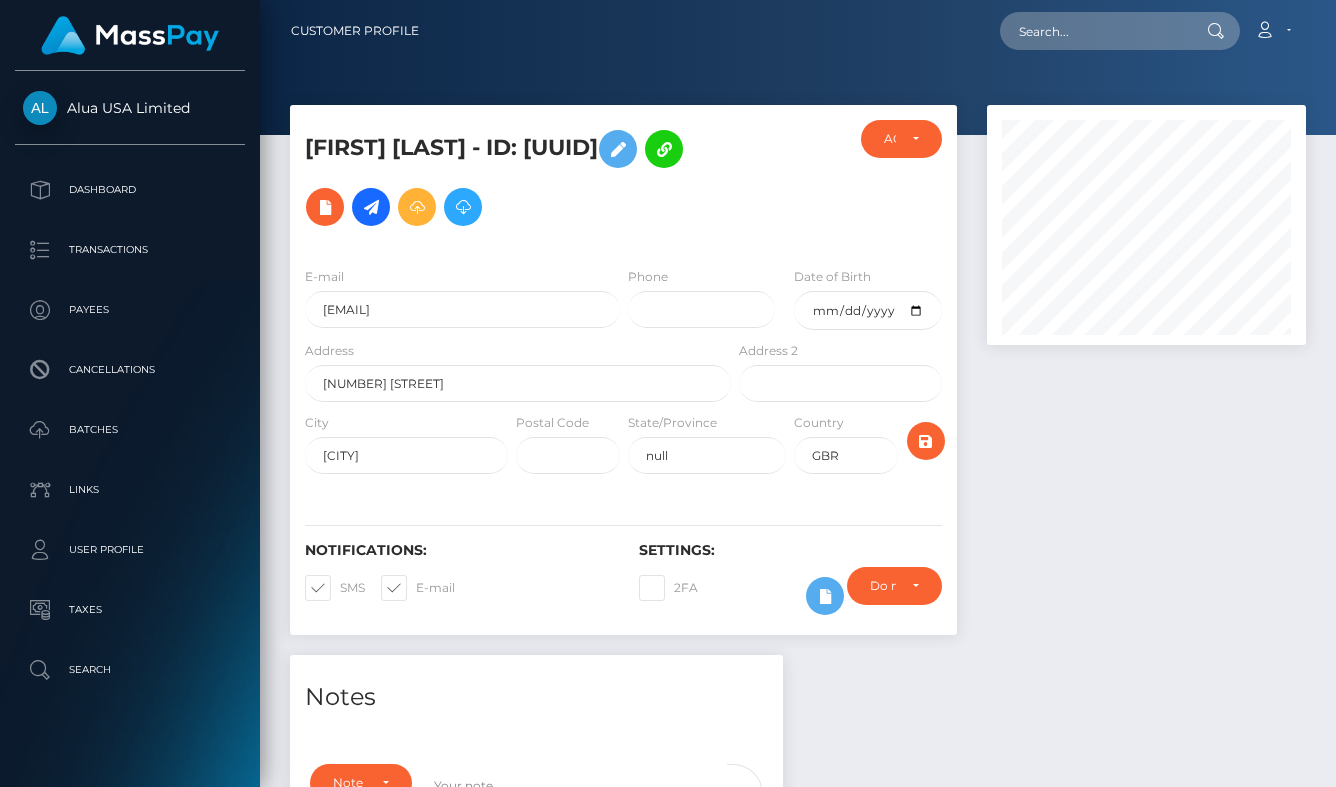 scroll, scrollTop: 0, scrollLeft: 0, axis: both 